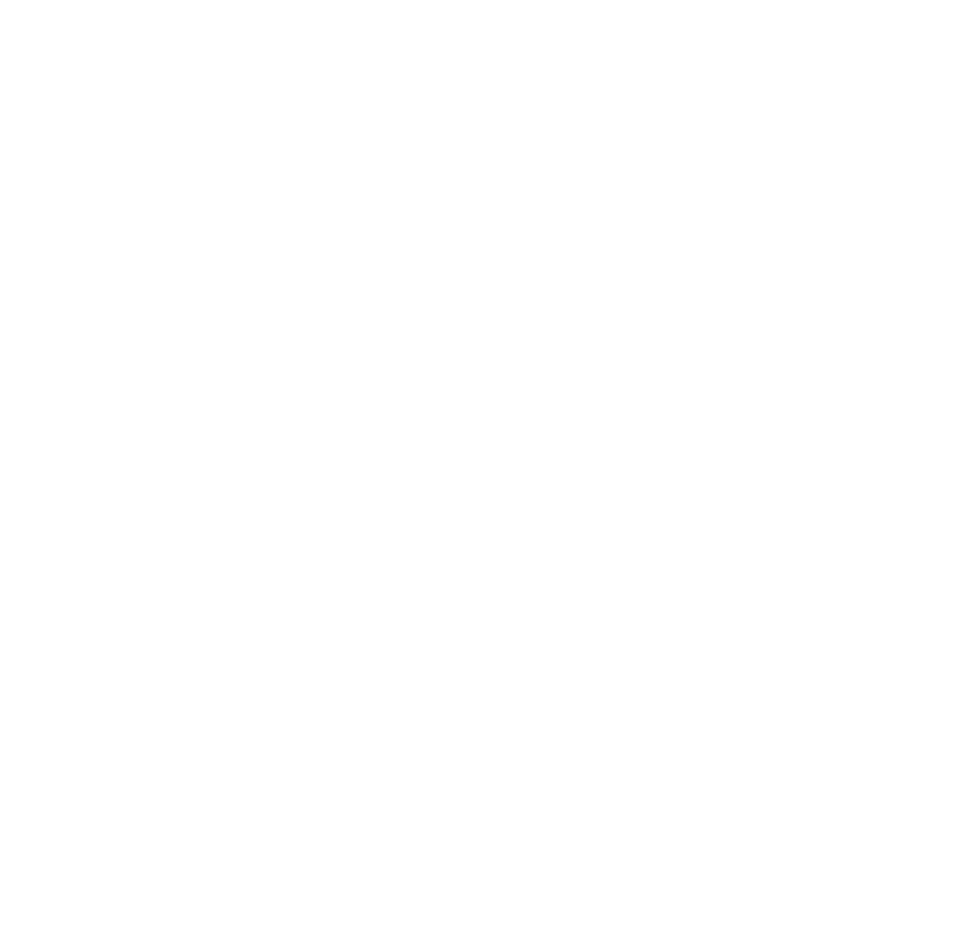 scroll, scrollTop: 0, scrollLeft: 0, axis: both 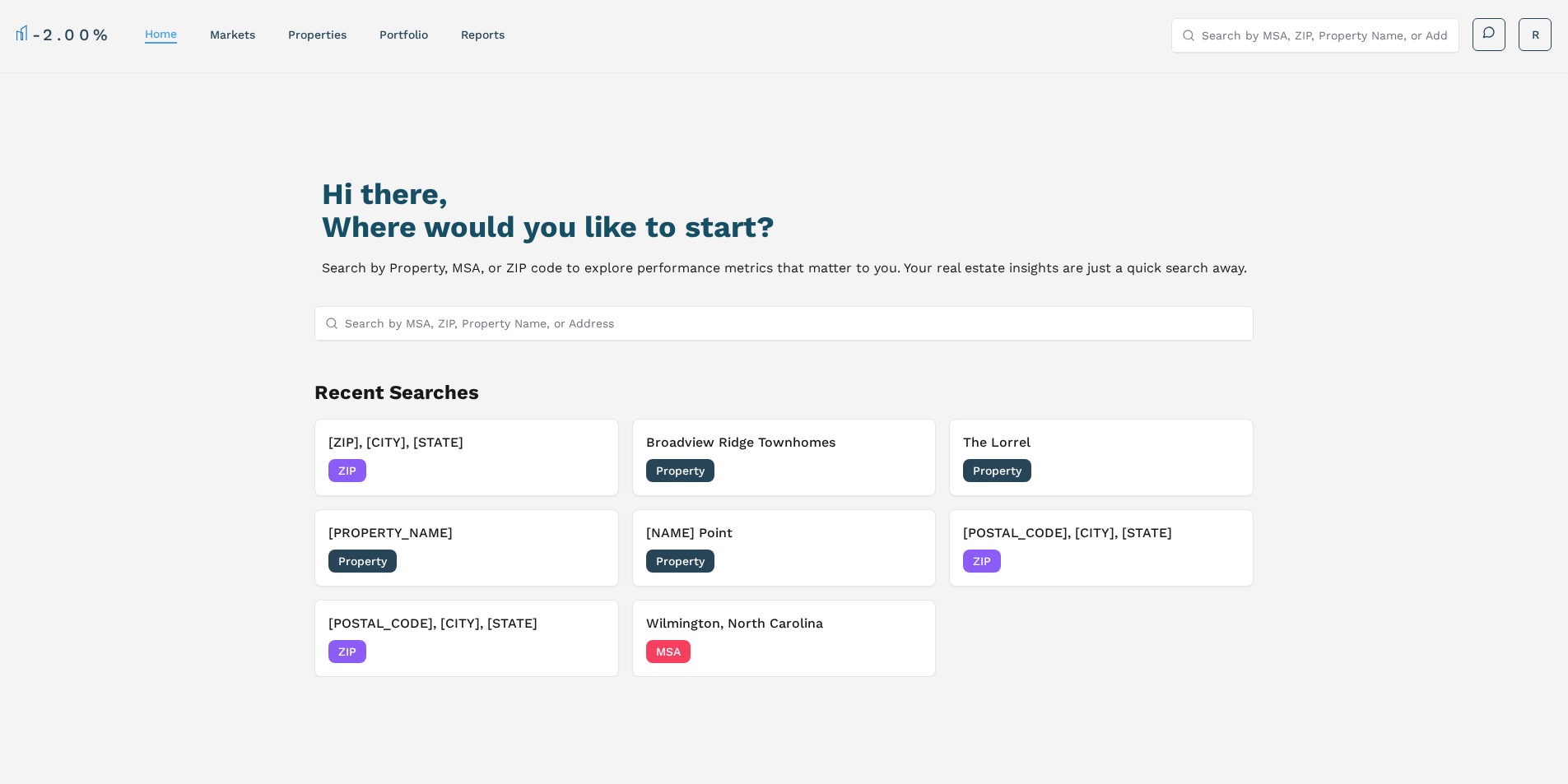 click on "Search by MSA, ZIP, Property Name, or Address" at bounding box center [794, 323] 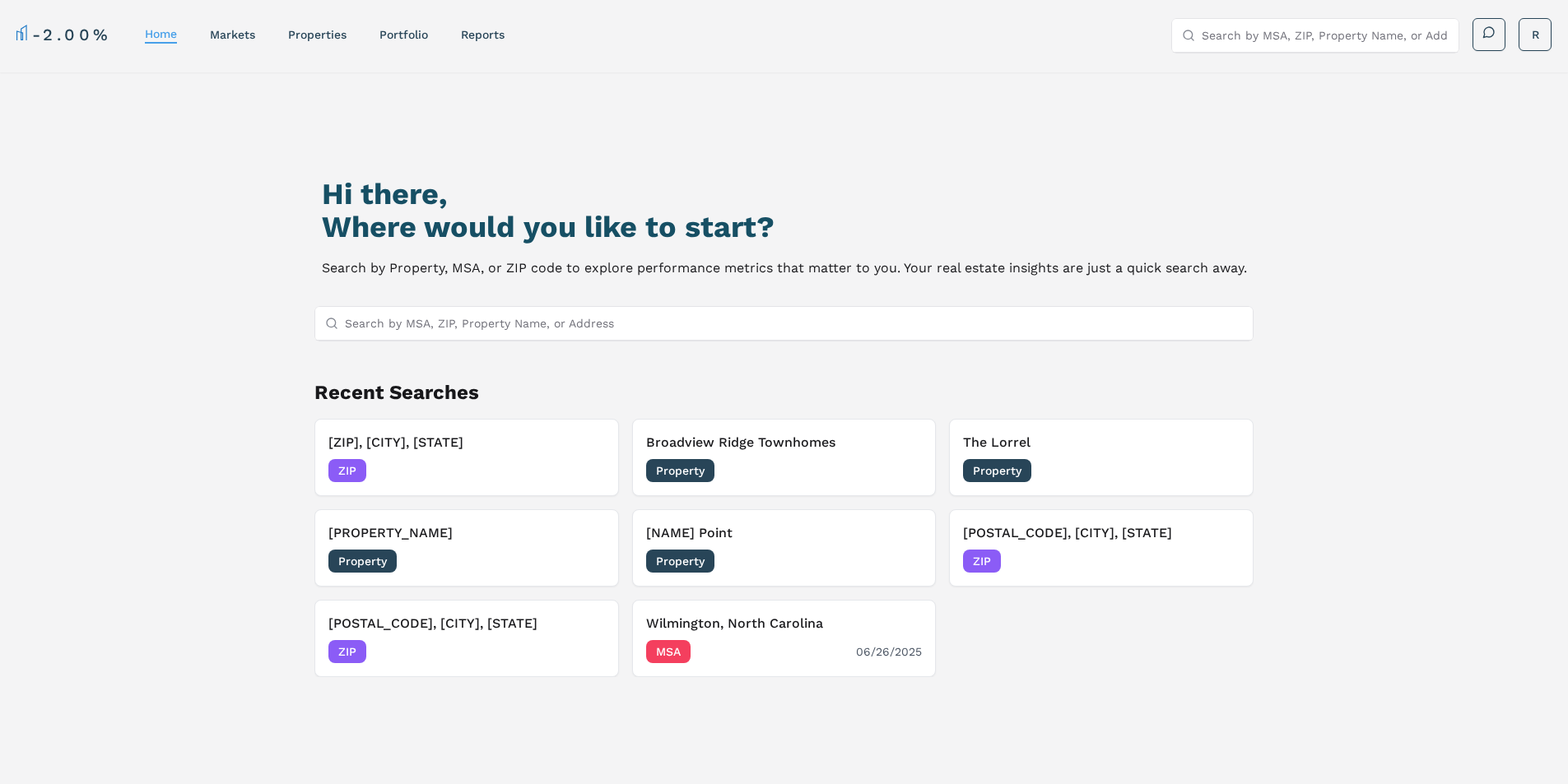 click on "Wilmington, North Carolina" at bounding box center (784, 624) 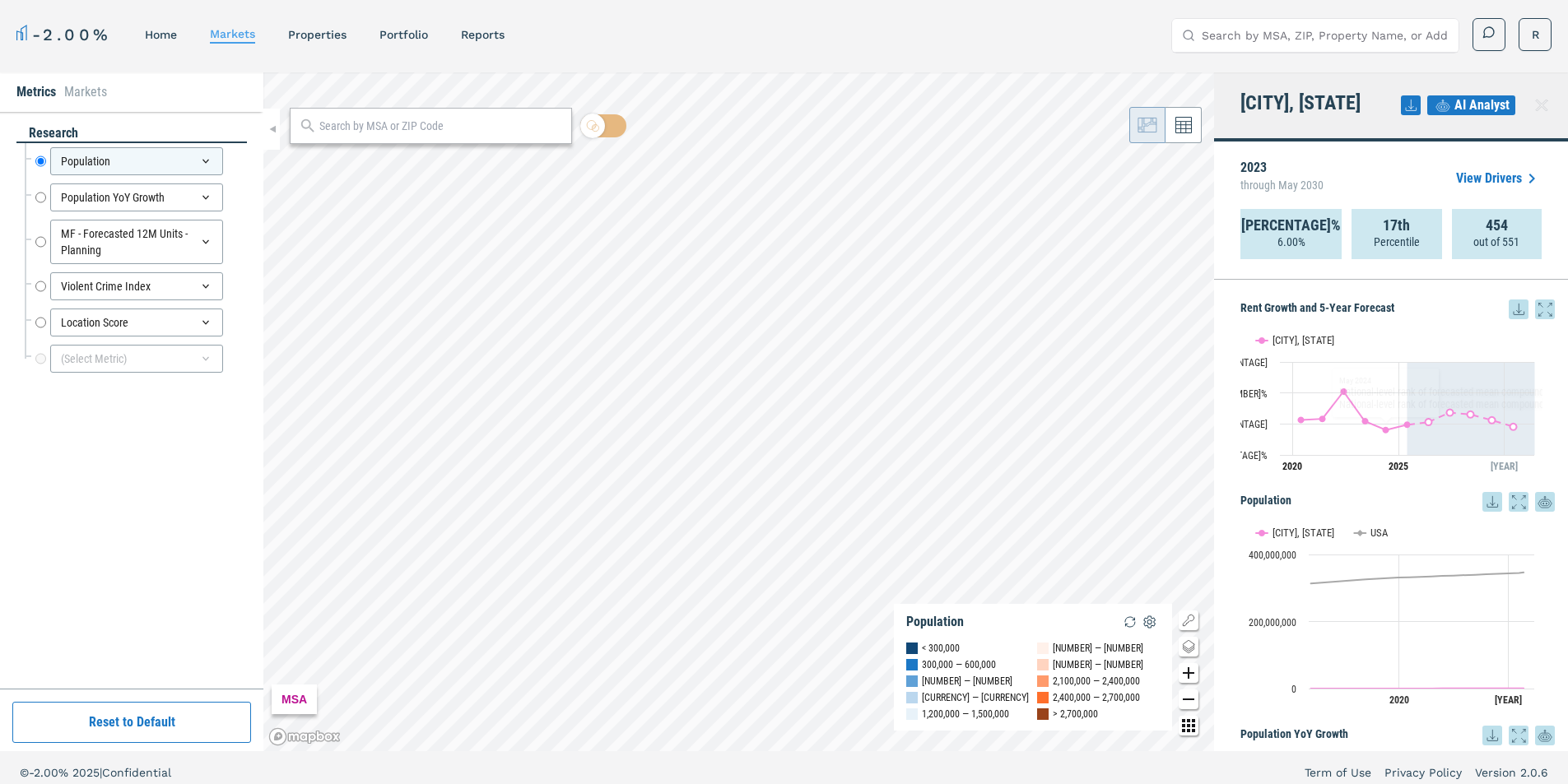 click on "View Drivers" at bounding box center (1499, 179) 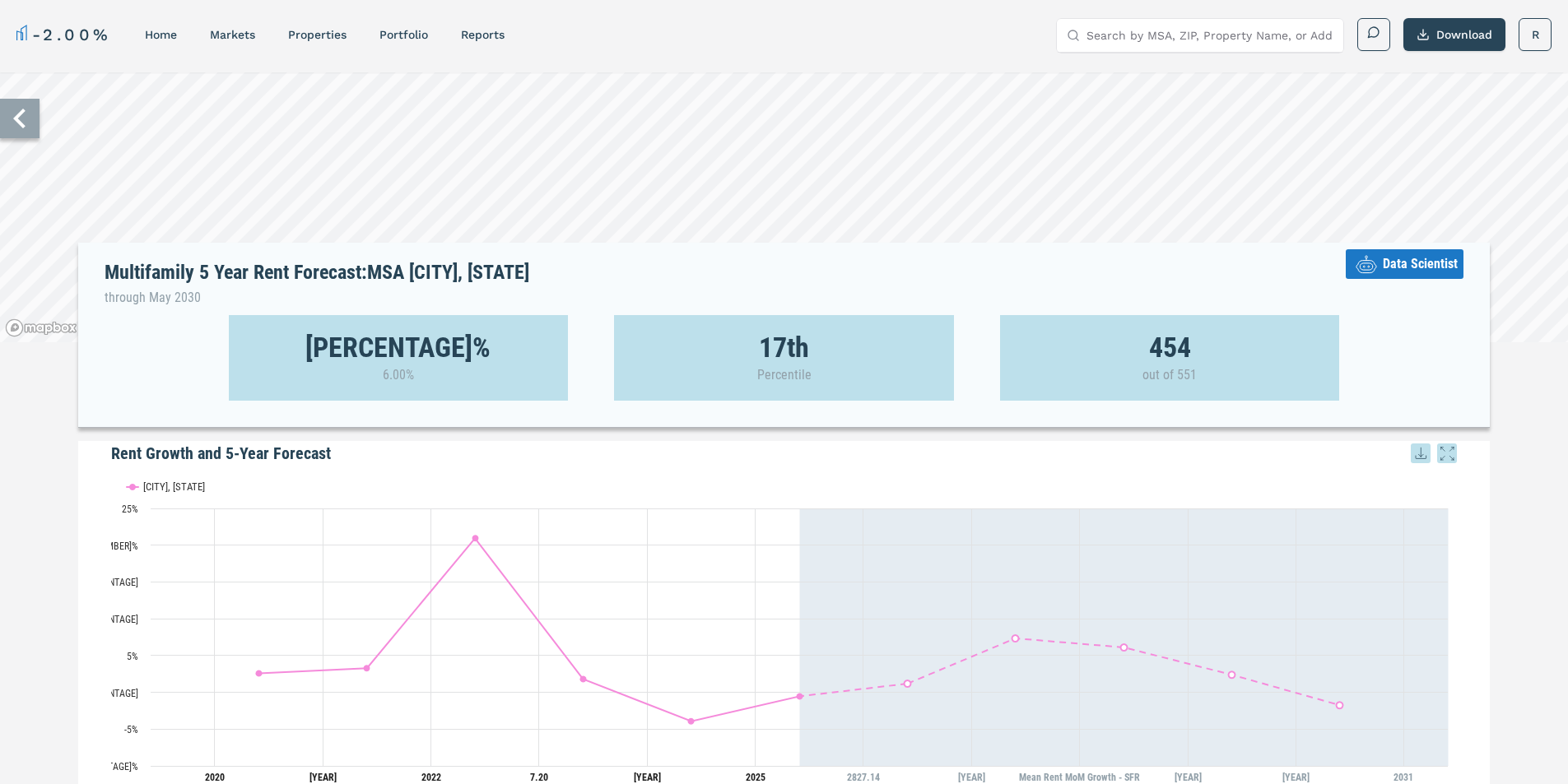 click on "Data Scientist" at bounding box center (1420, 264) 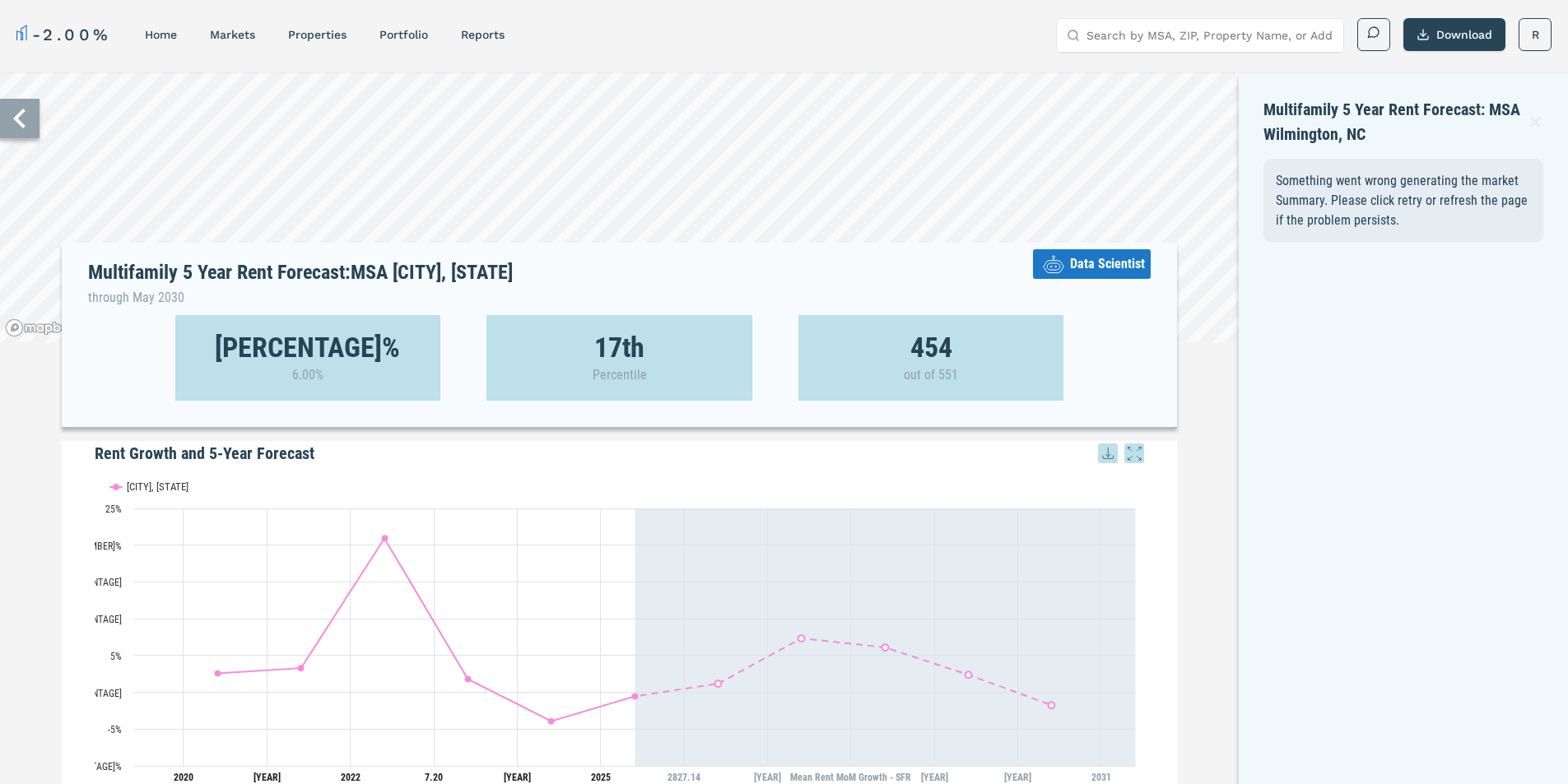 click at bounding box center [1536, 122] 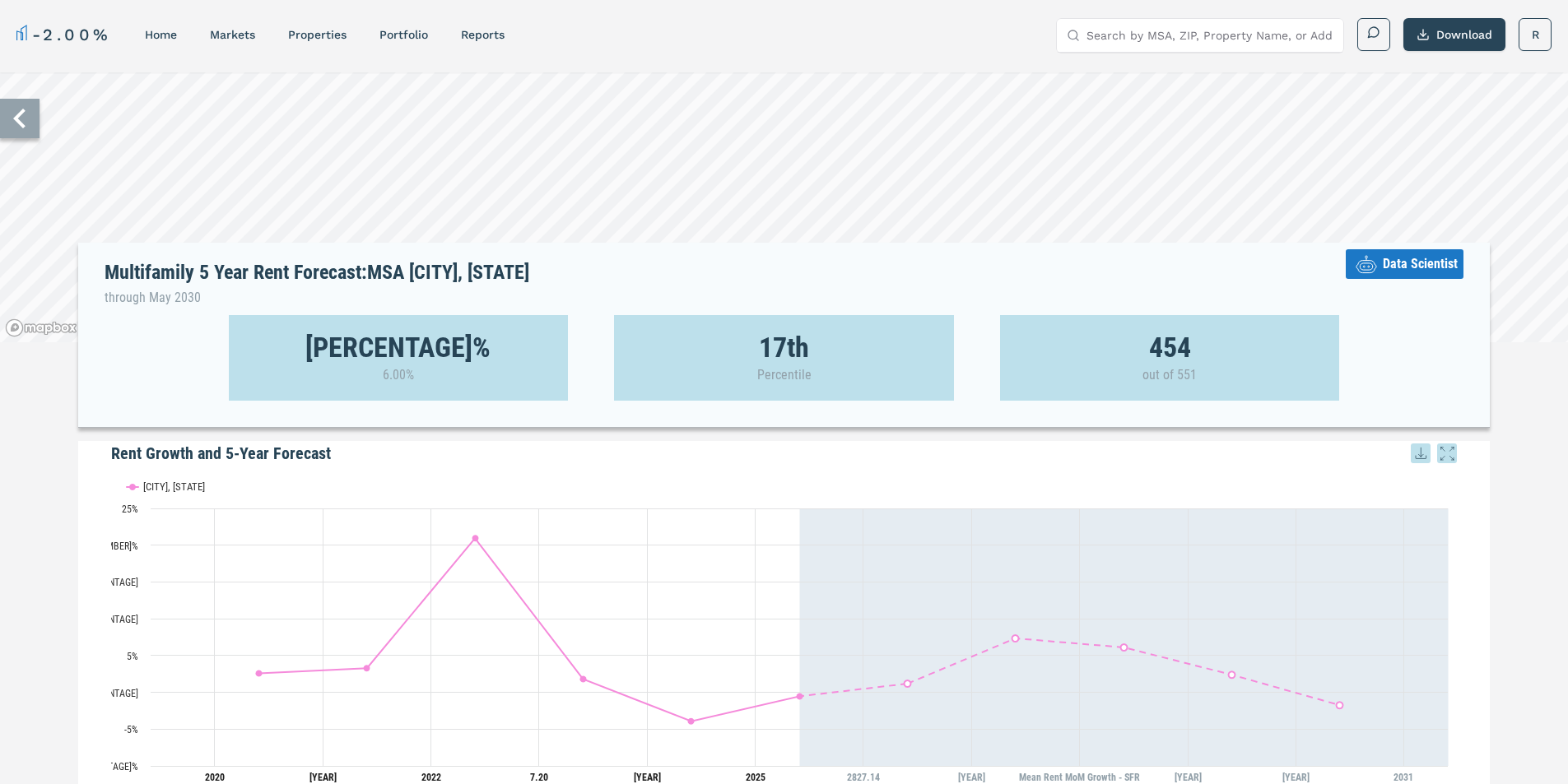 click on "Data Scientist" at bounding box center [1420, 264] 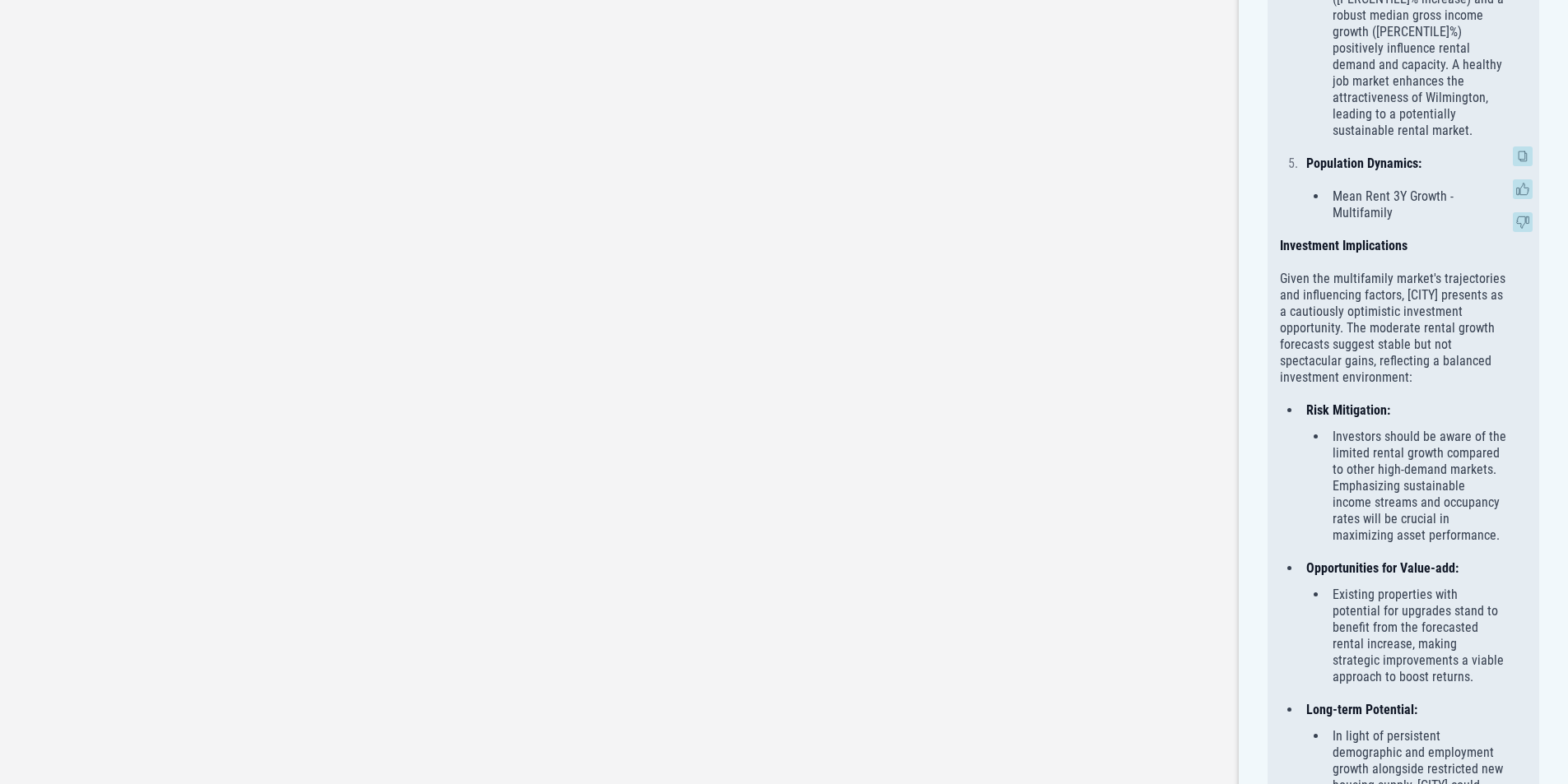 scroll, scrollTop: 1563, scrollLeft: 0, axis: vertical 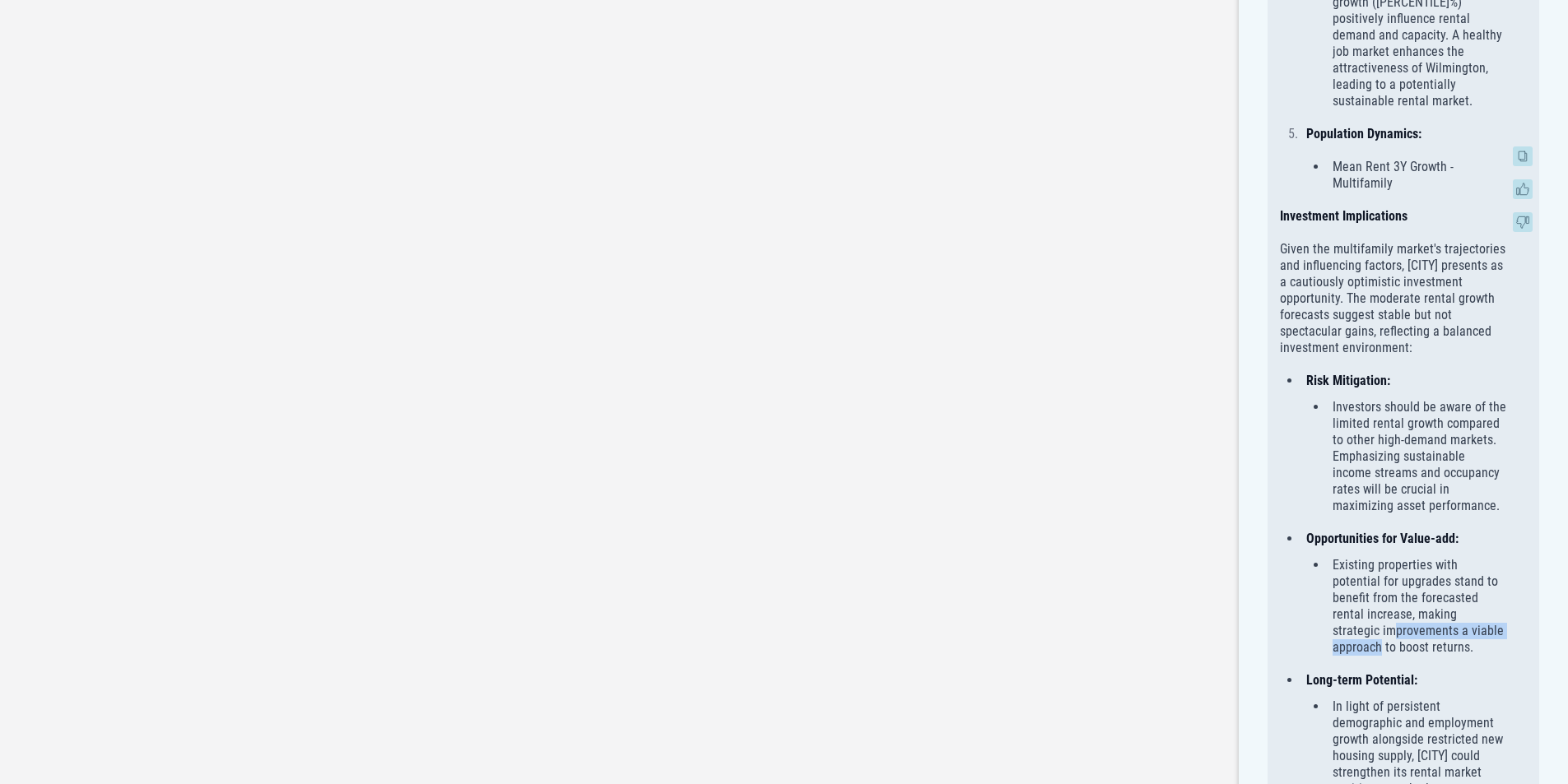 drag, startPoint x: 1347, startPoint y: 679, endPoint x: 1501, endPoint y: 677, distance: 154.01299 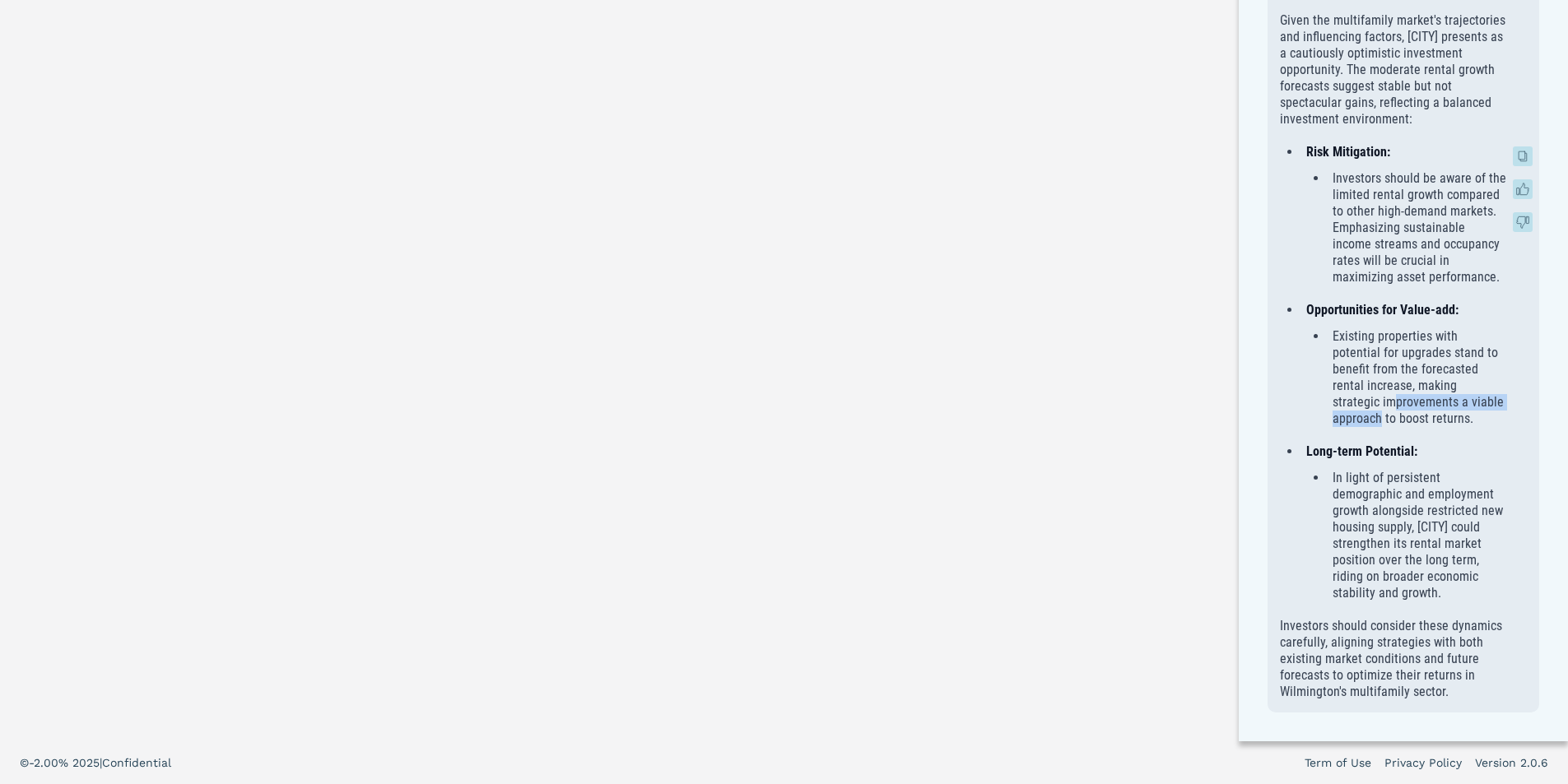 scroll, scrollTop: 1810, scrollLeft: 0, axis: vertical 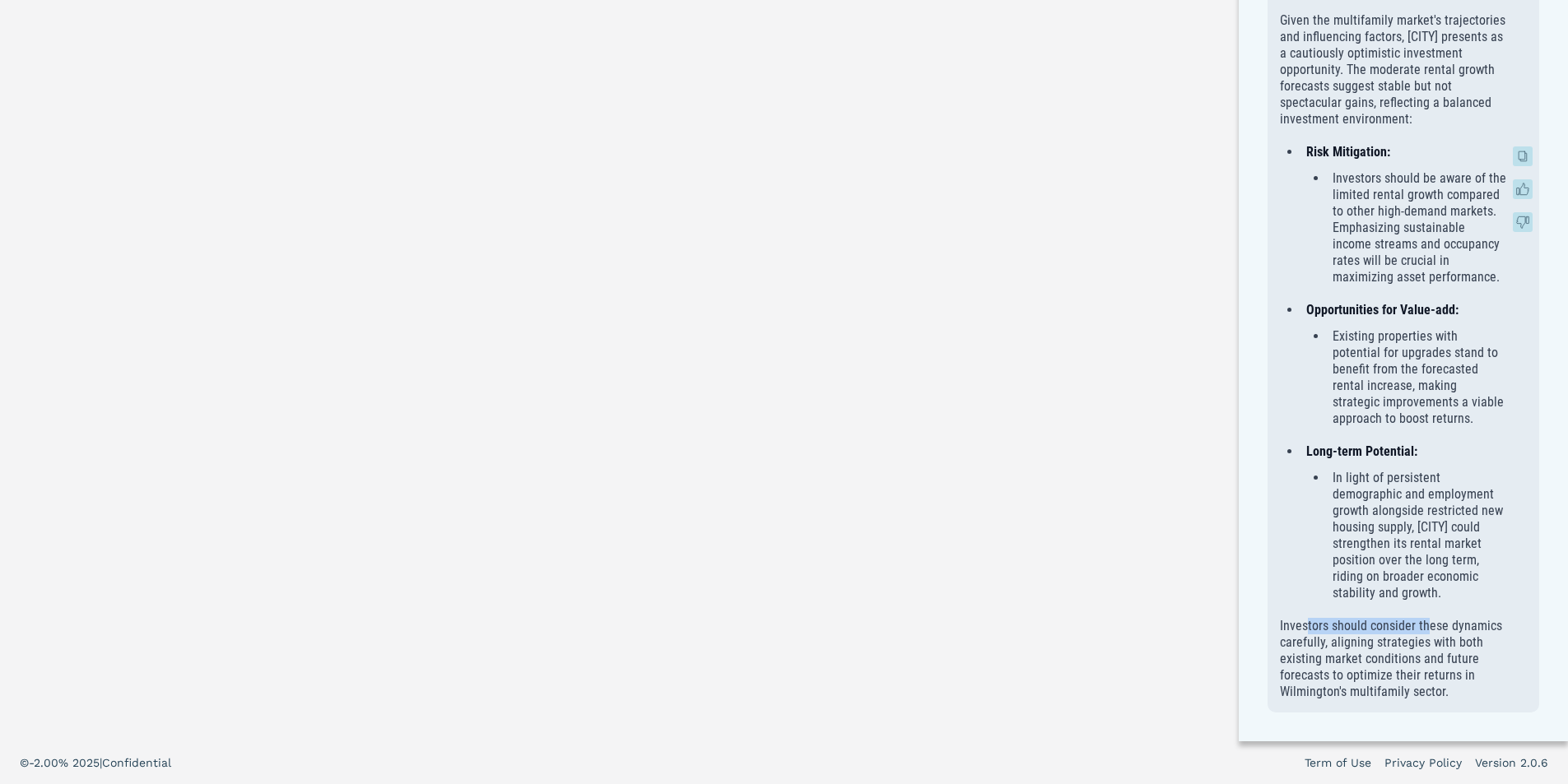 drag, startPoint x: 1305, startPoint y: 661, endPoint x: 1430, endPoint y: 659, distance: 125.016 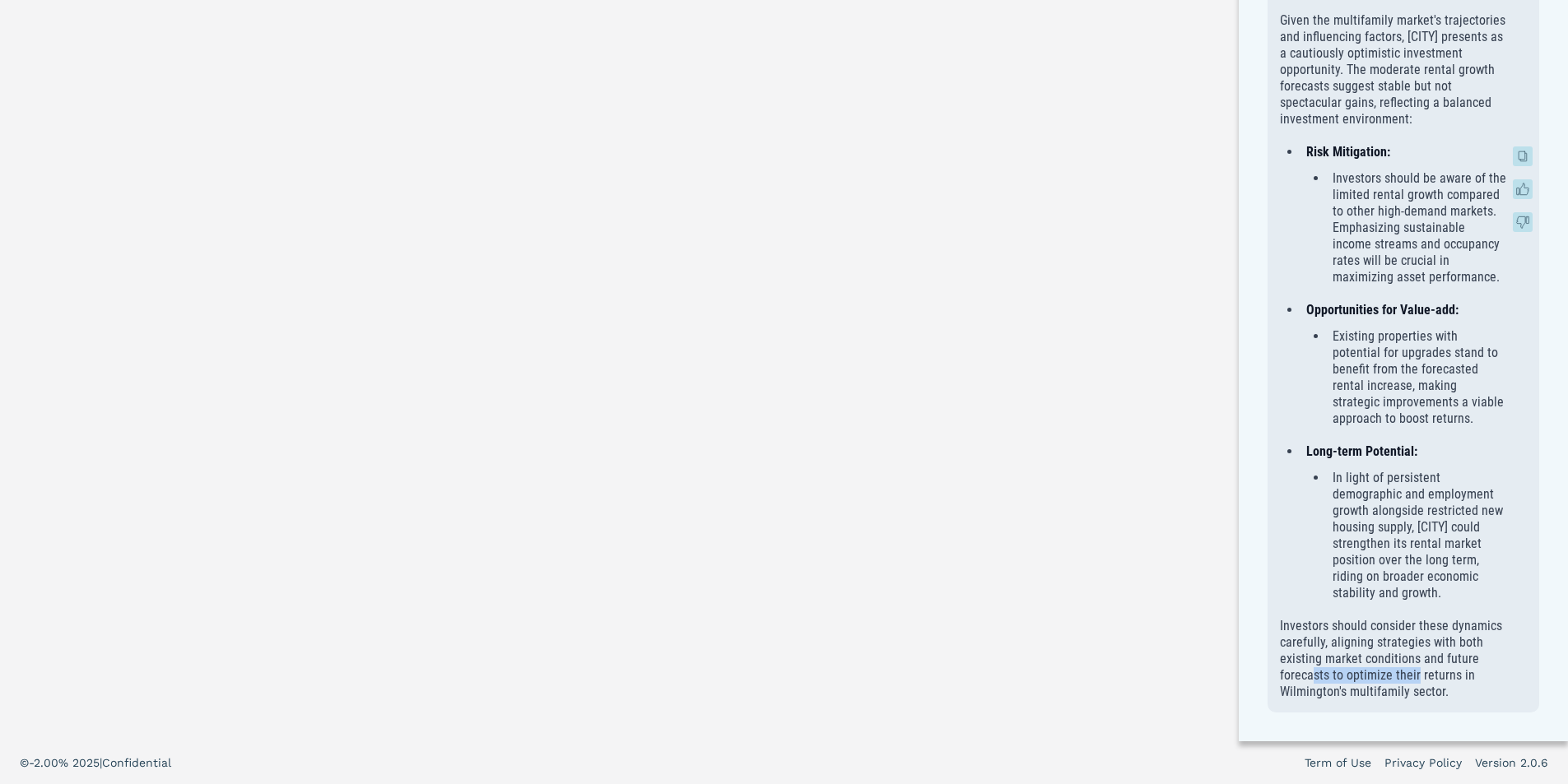 drag, startPoint x: 1316, startPoint y: 703, endPoint x: 1417, endPoint y: 701, distance: 101.0198 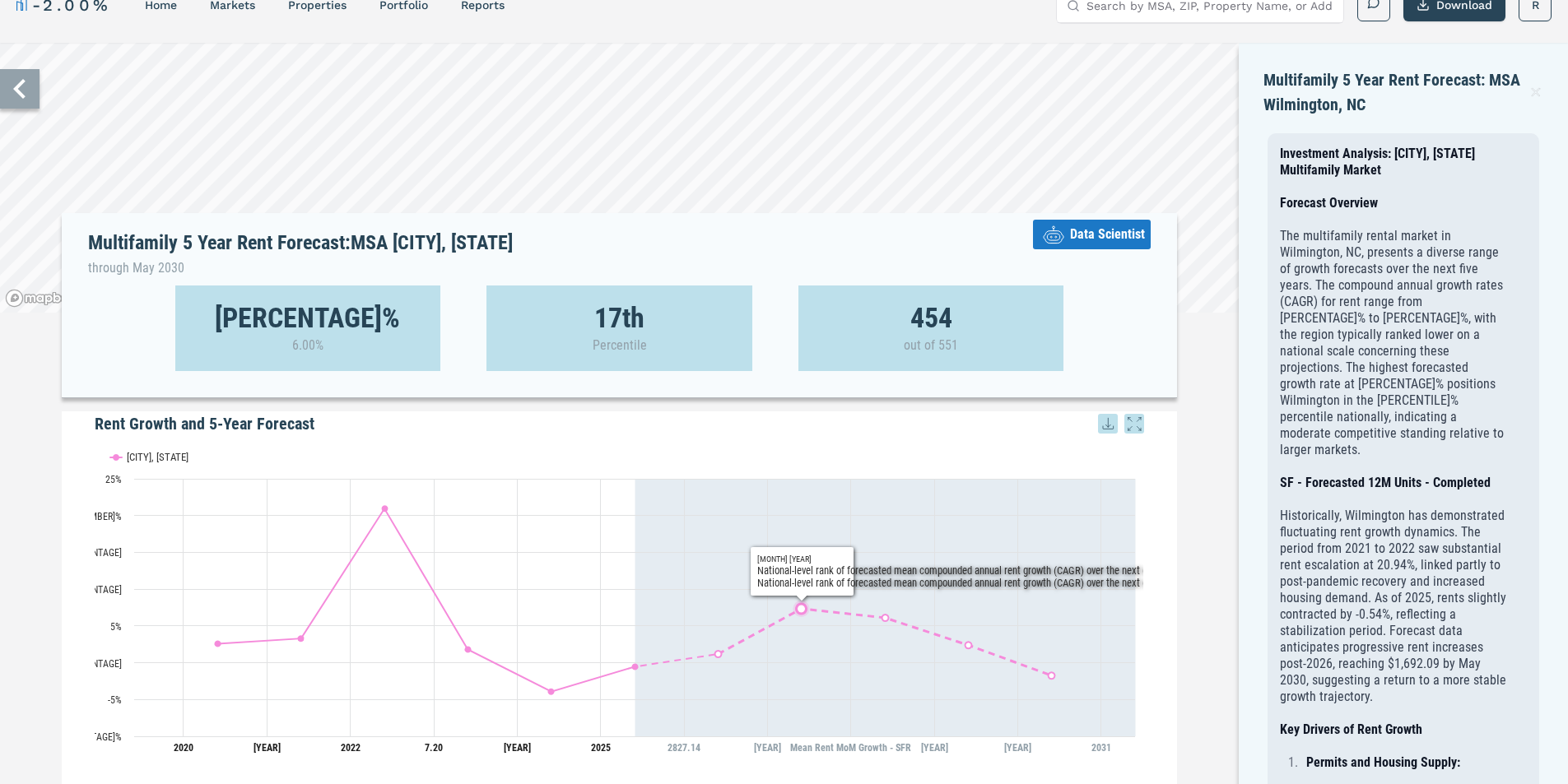 scroll, scrollTop: 0, scrollLeft: 0, axis: both 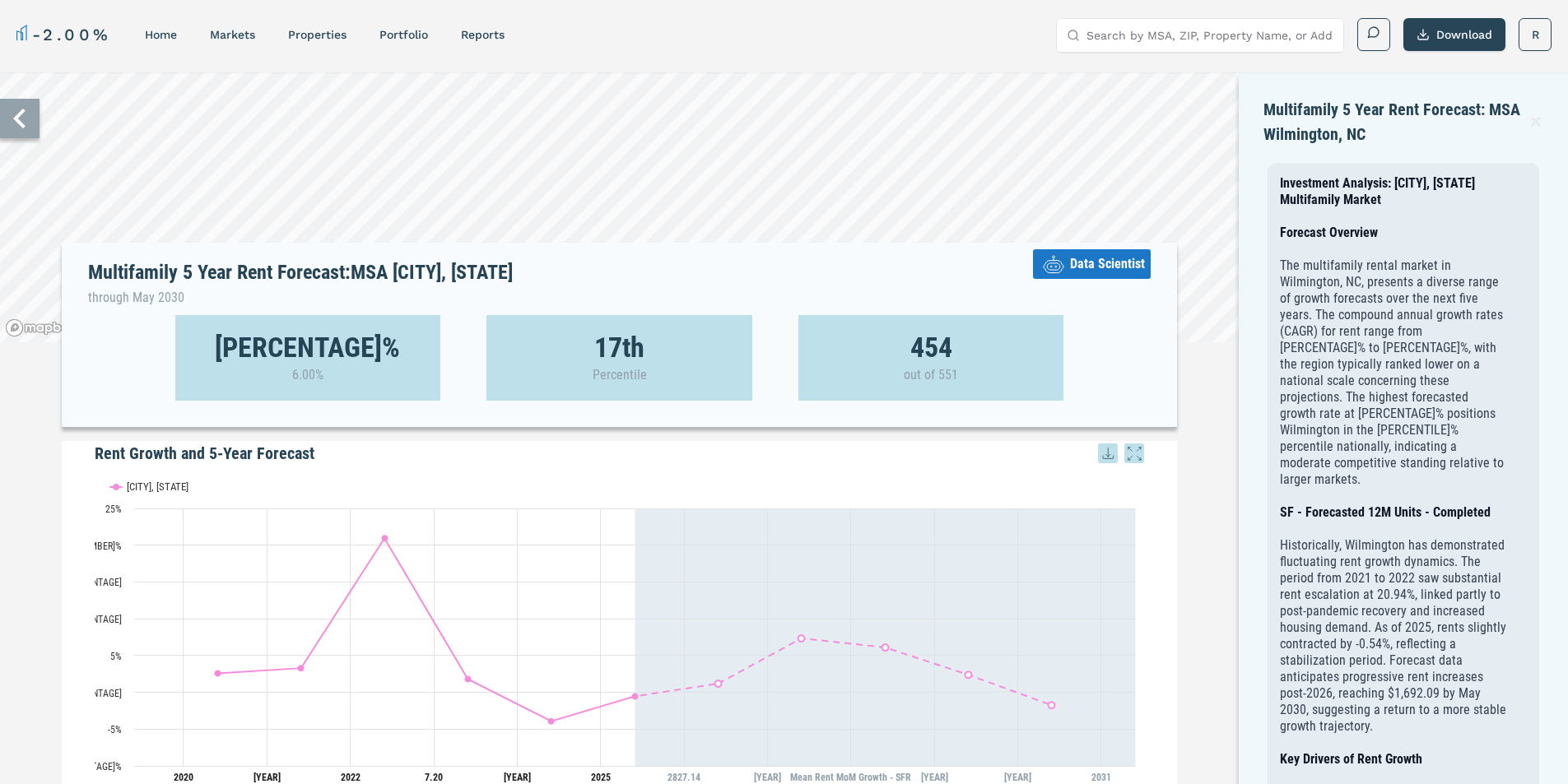 click at bounding box center [1536, 122] 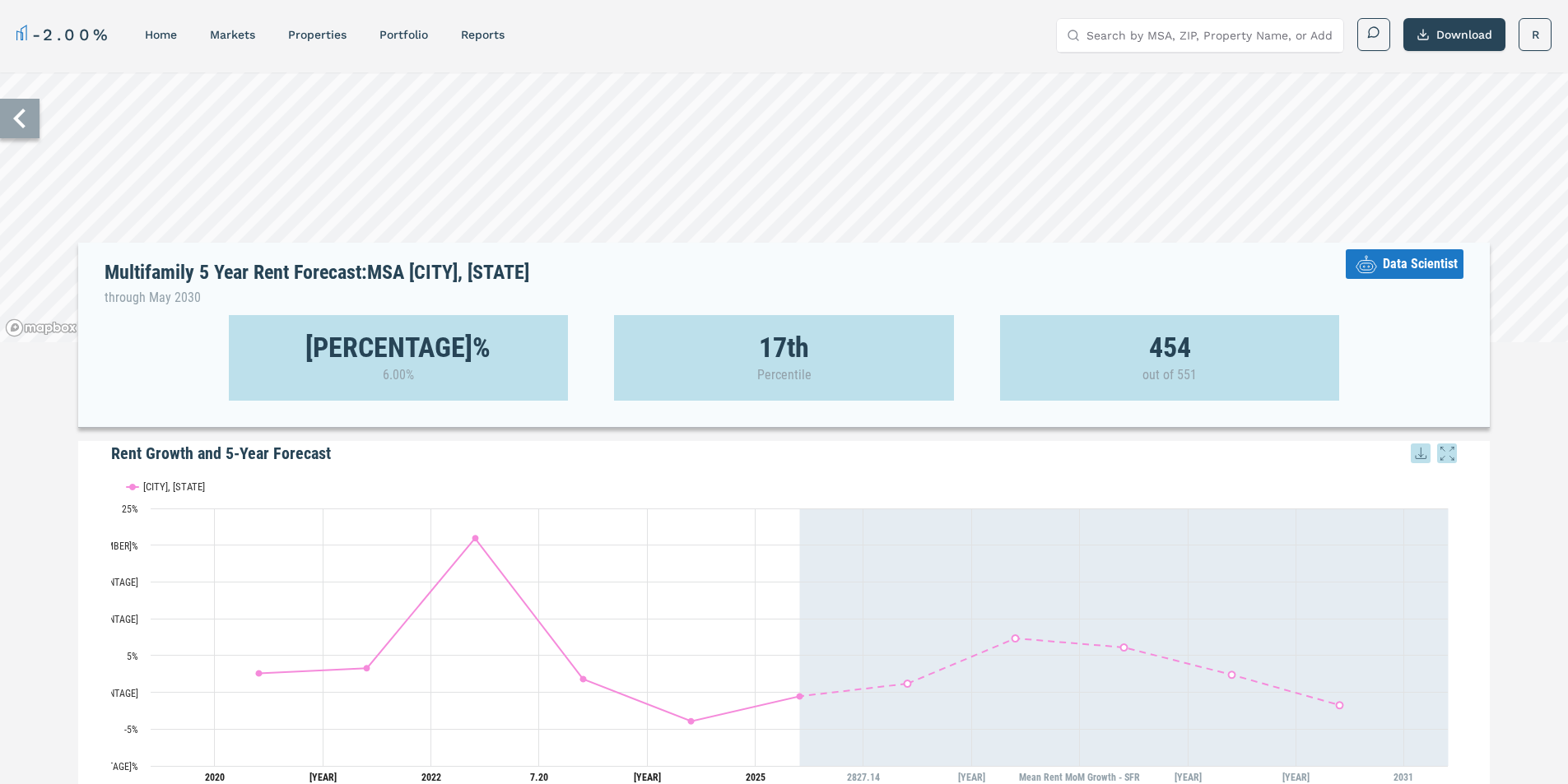 click at bounding box center (20, 118) 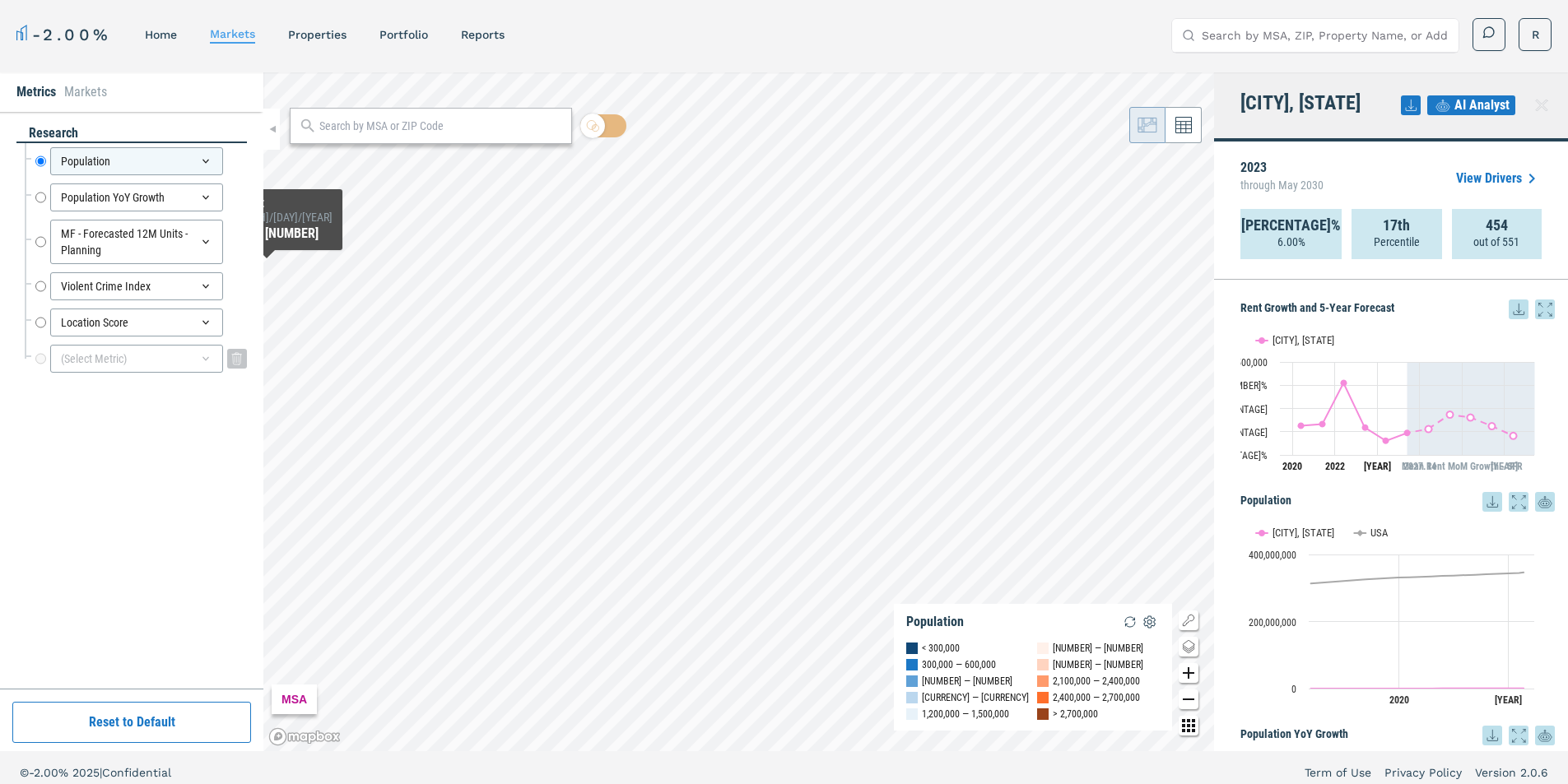 click at bounding box center [206, 359] 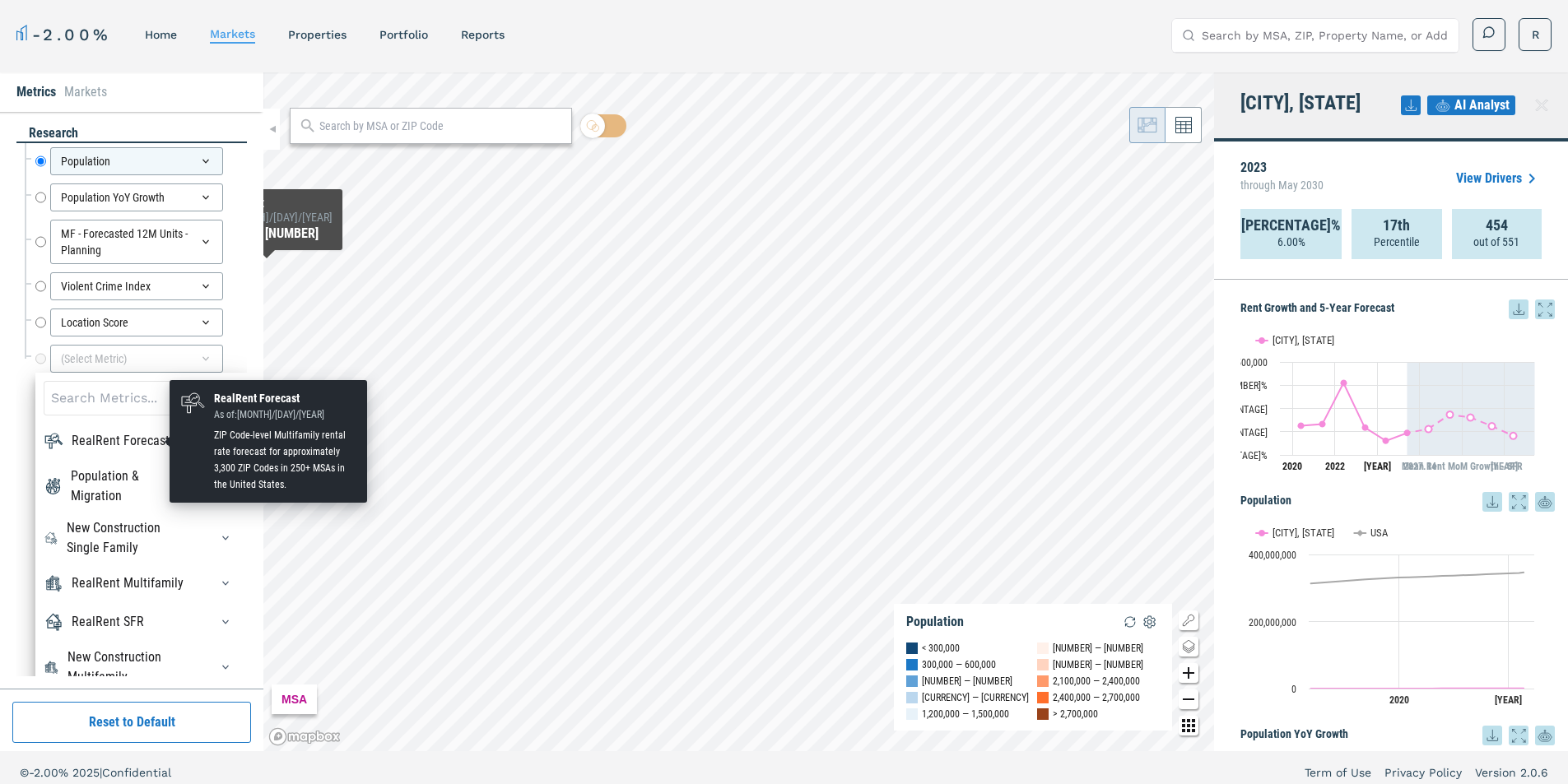 click on "RealRent Forecast" at bounding box center (120, 441) 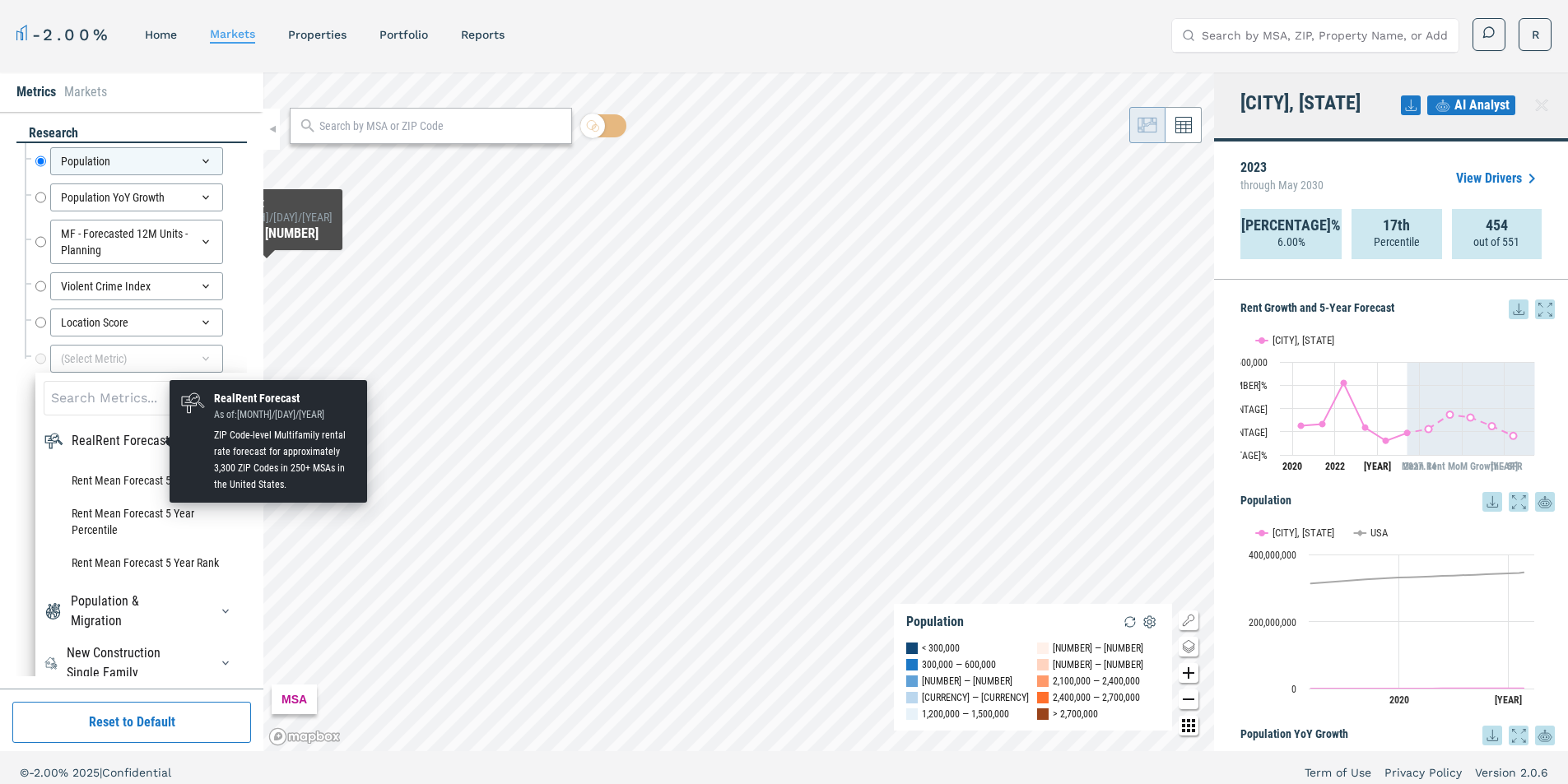 click on "RealRent Forecast" at bounding box center [120, 441] 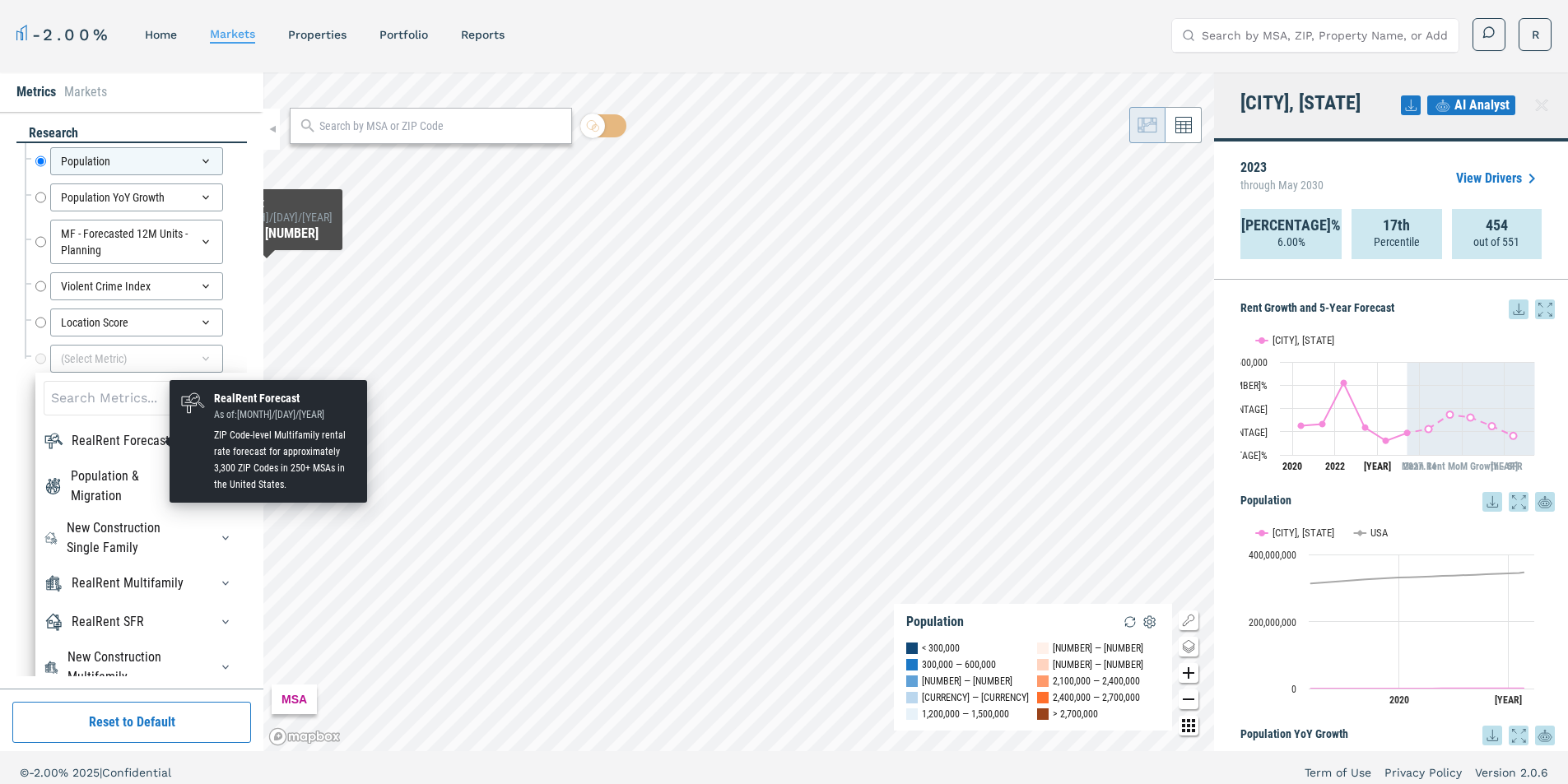 click on "RealRent Forecast" at bounding box center [120, 441] 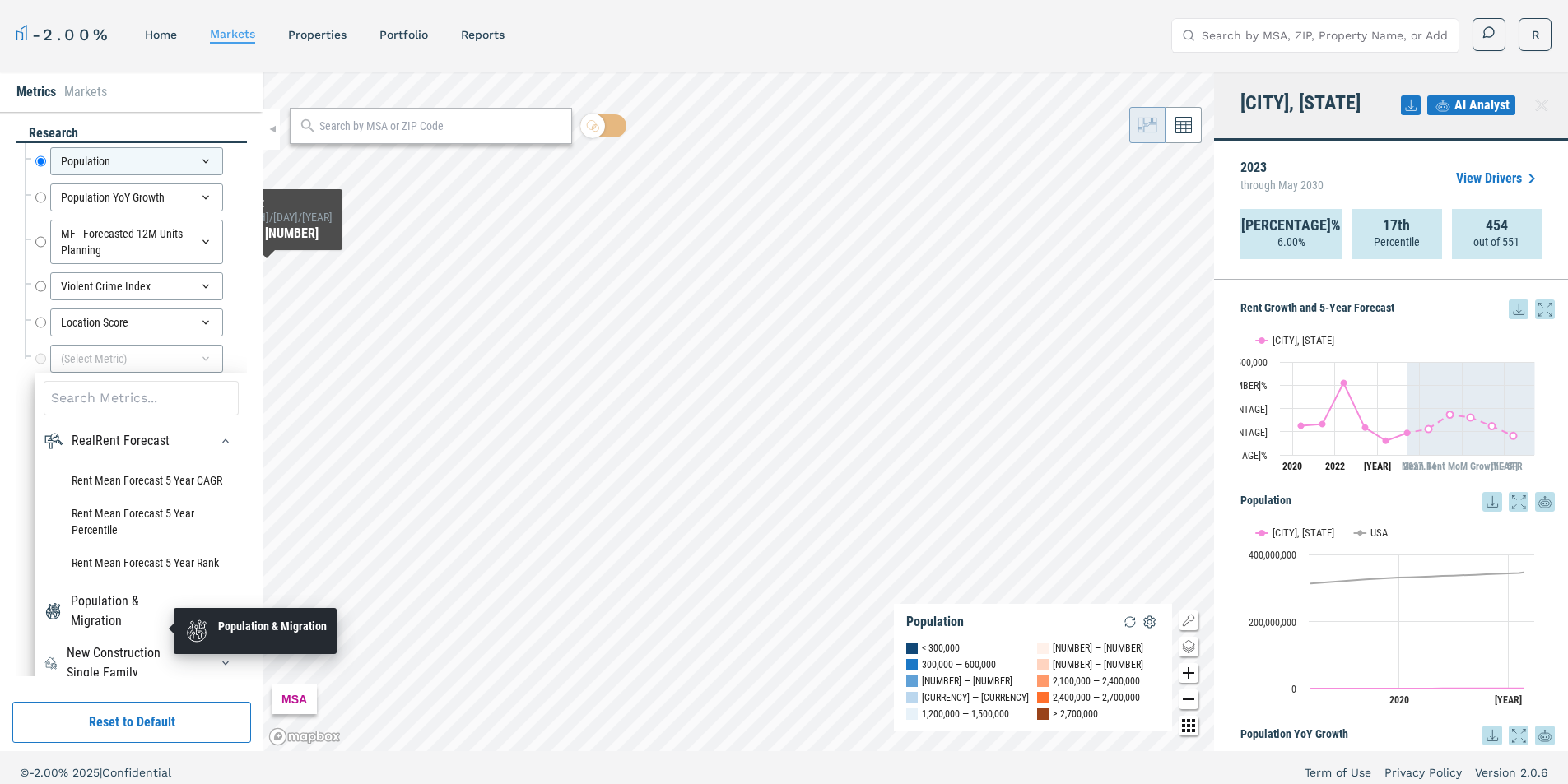click on "Population & Migration" at bounding box center [130, 611] 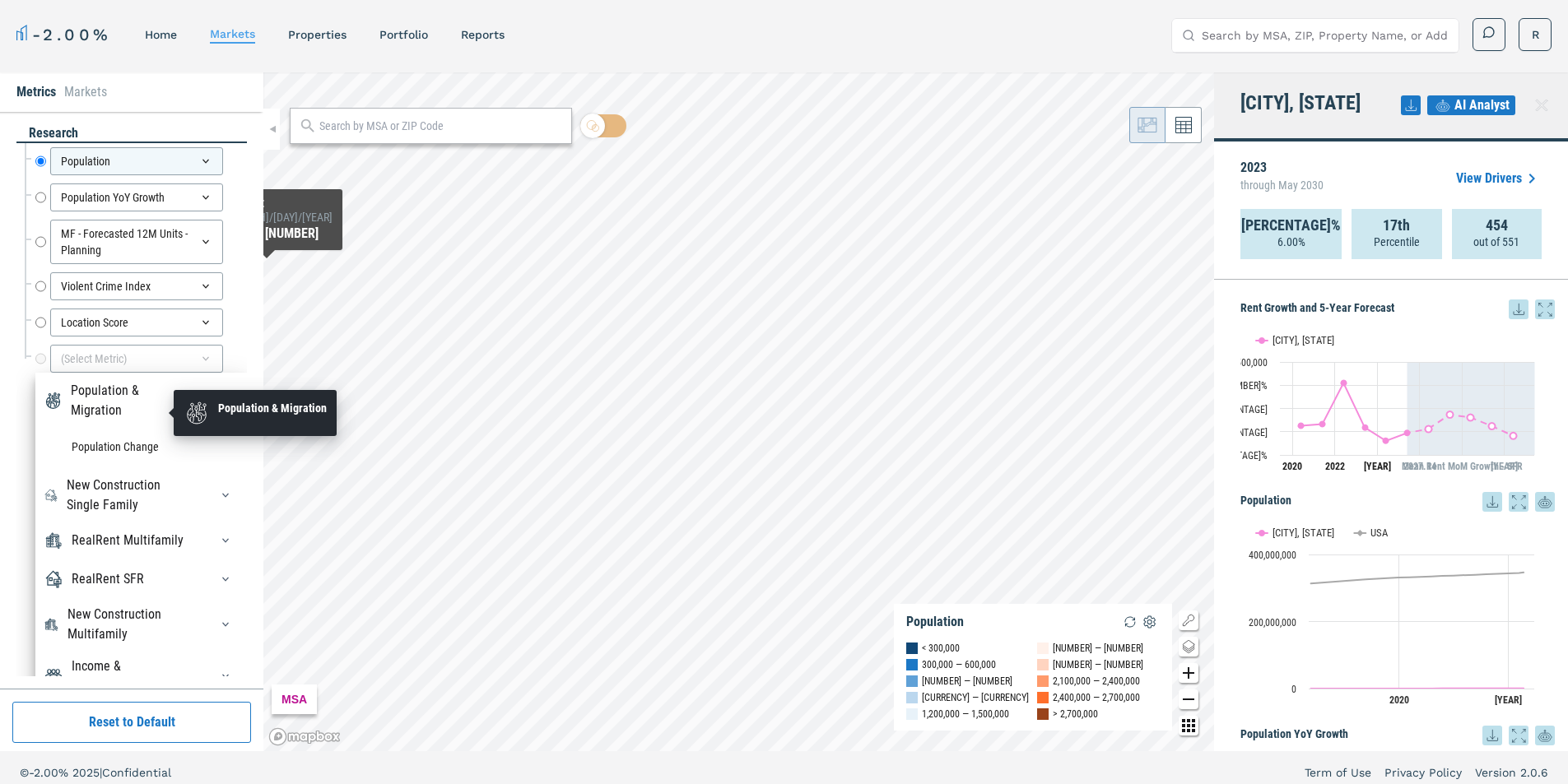scroll, scrollTop: 240, scrollLeft: 0, axis: vertical 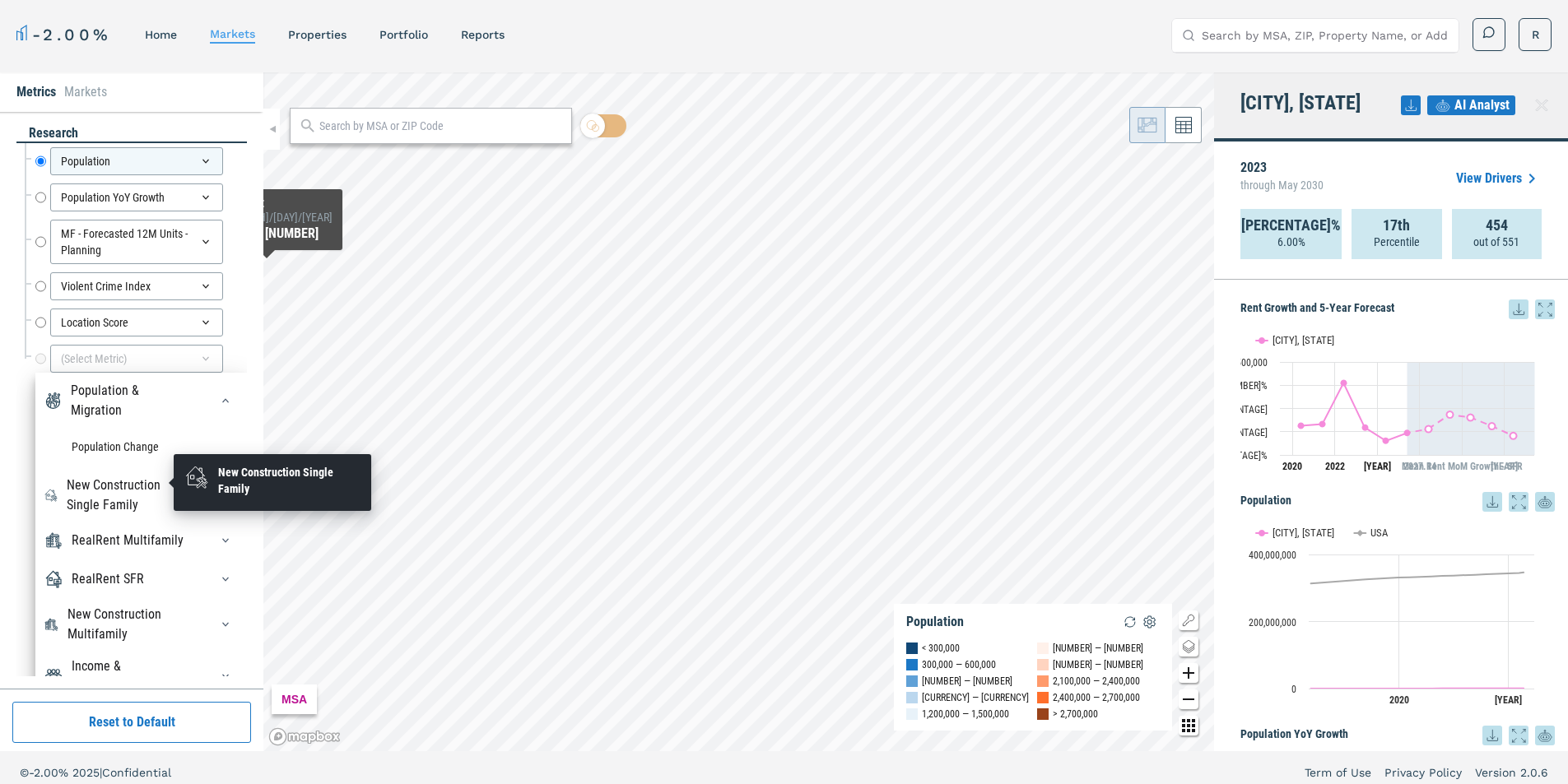 click on "New Construction Single Family" at bounding box center (128, 495) 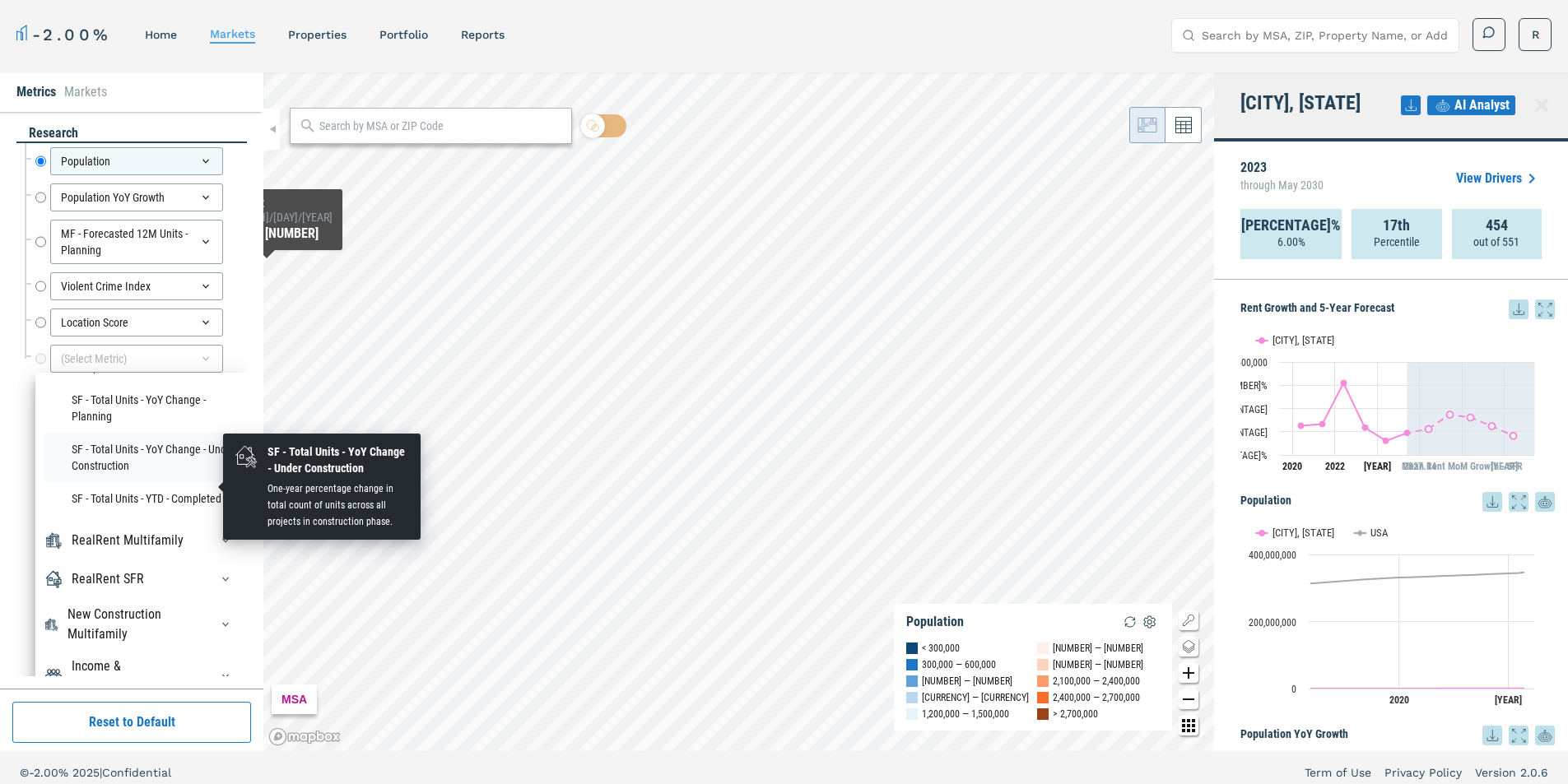 scroll, scrollTop: 958, scrollLeft: 0, axis: vertical 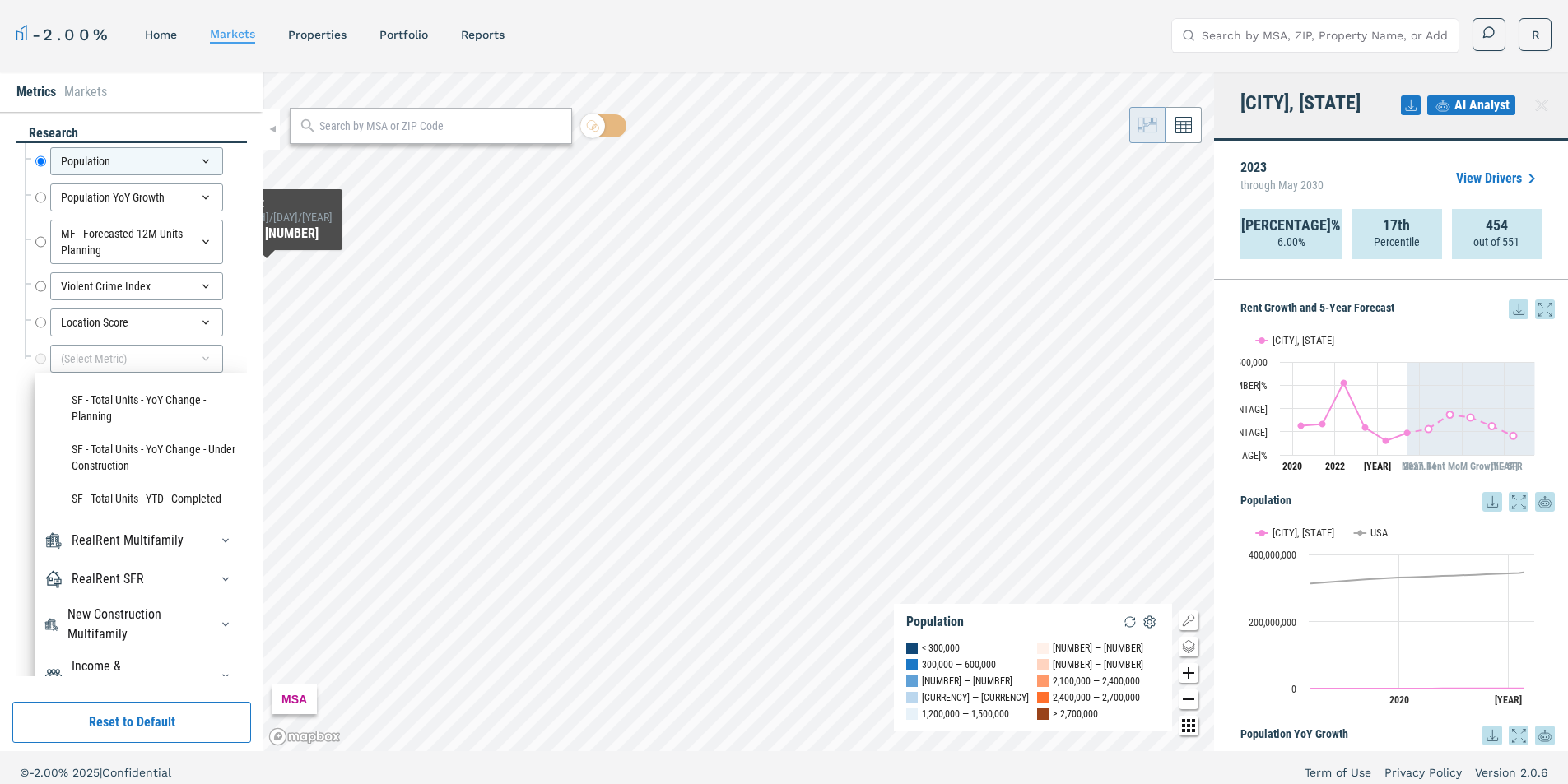 click on "RealRent Multifamily" at bounding box center [141, 540] 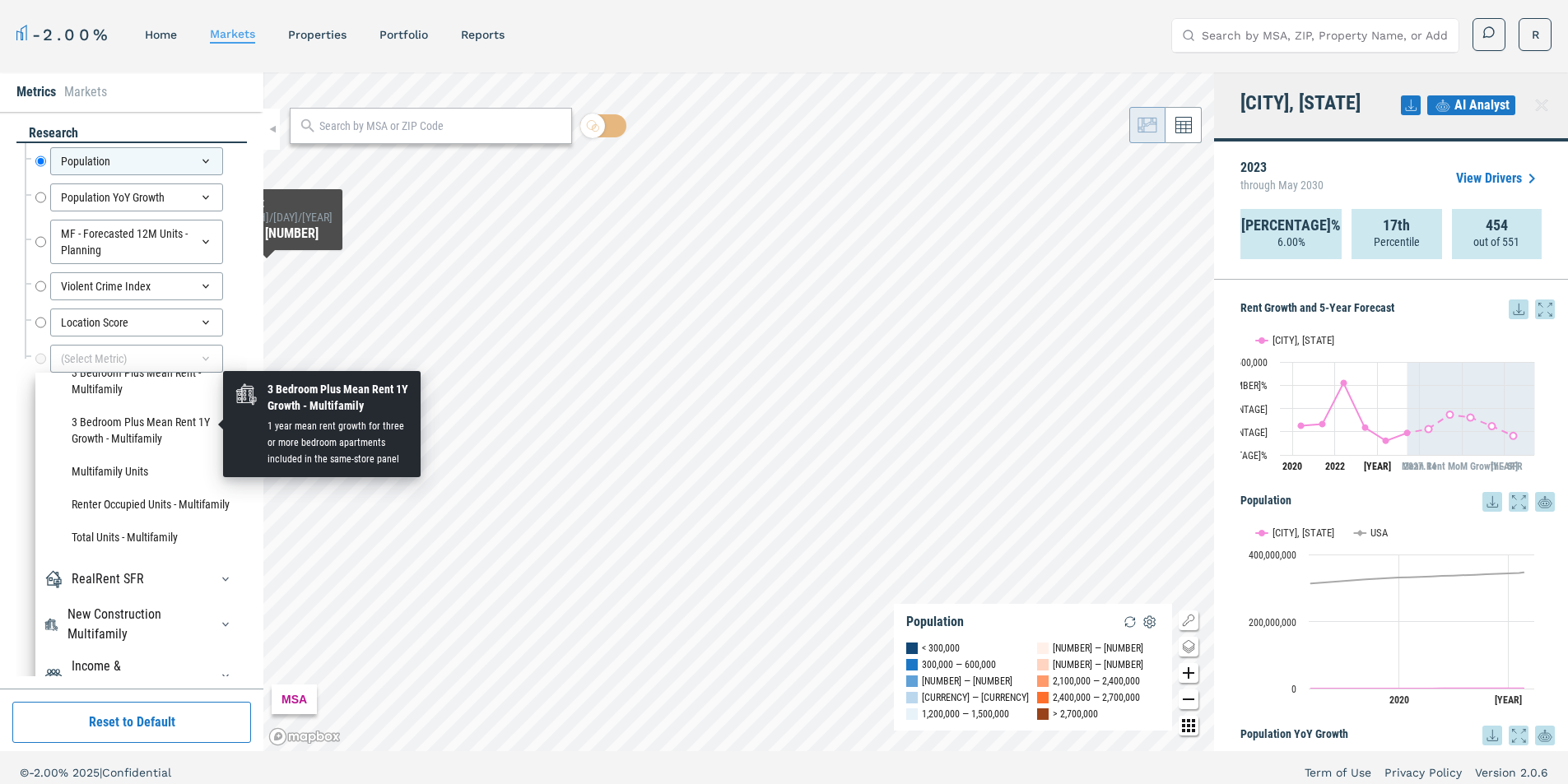 scroll, scrollTop: 2991, scrollLeft: 0, axis: vertical 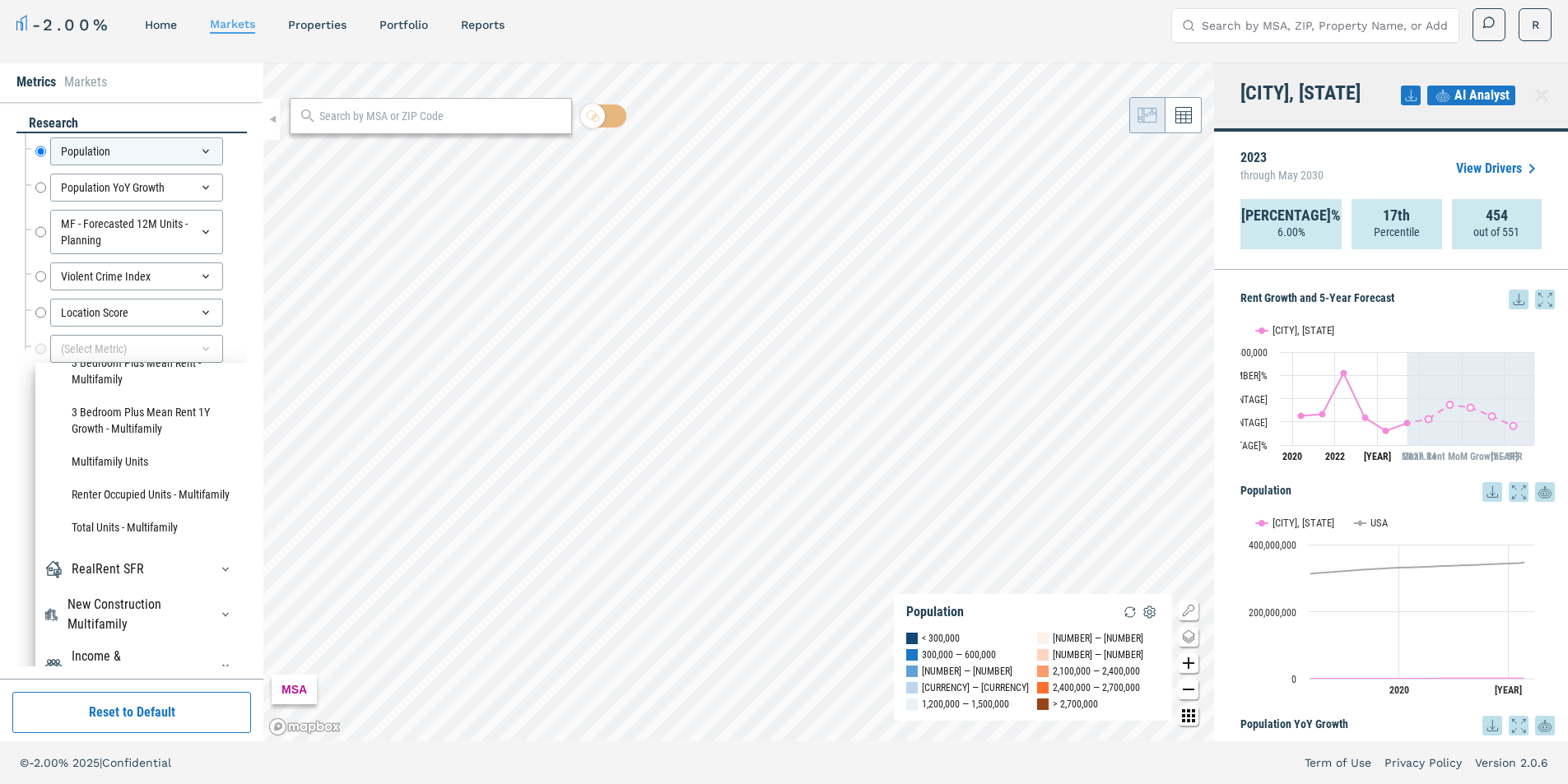 click at bounding box center [272, 119] 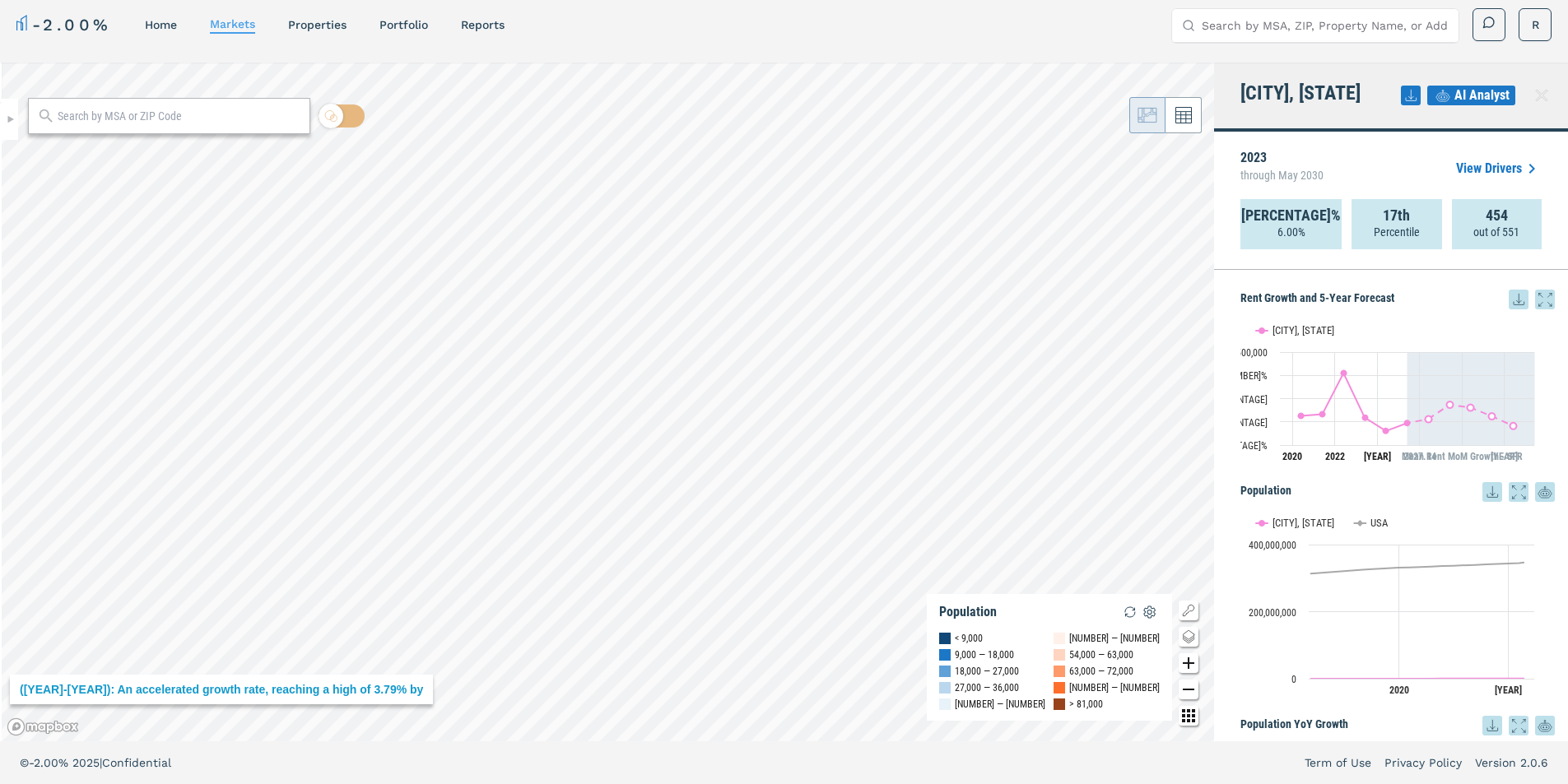 click at bounding box center [1189, 637] 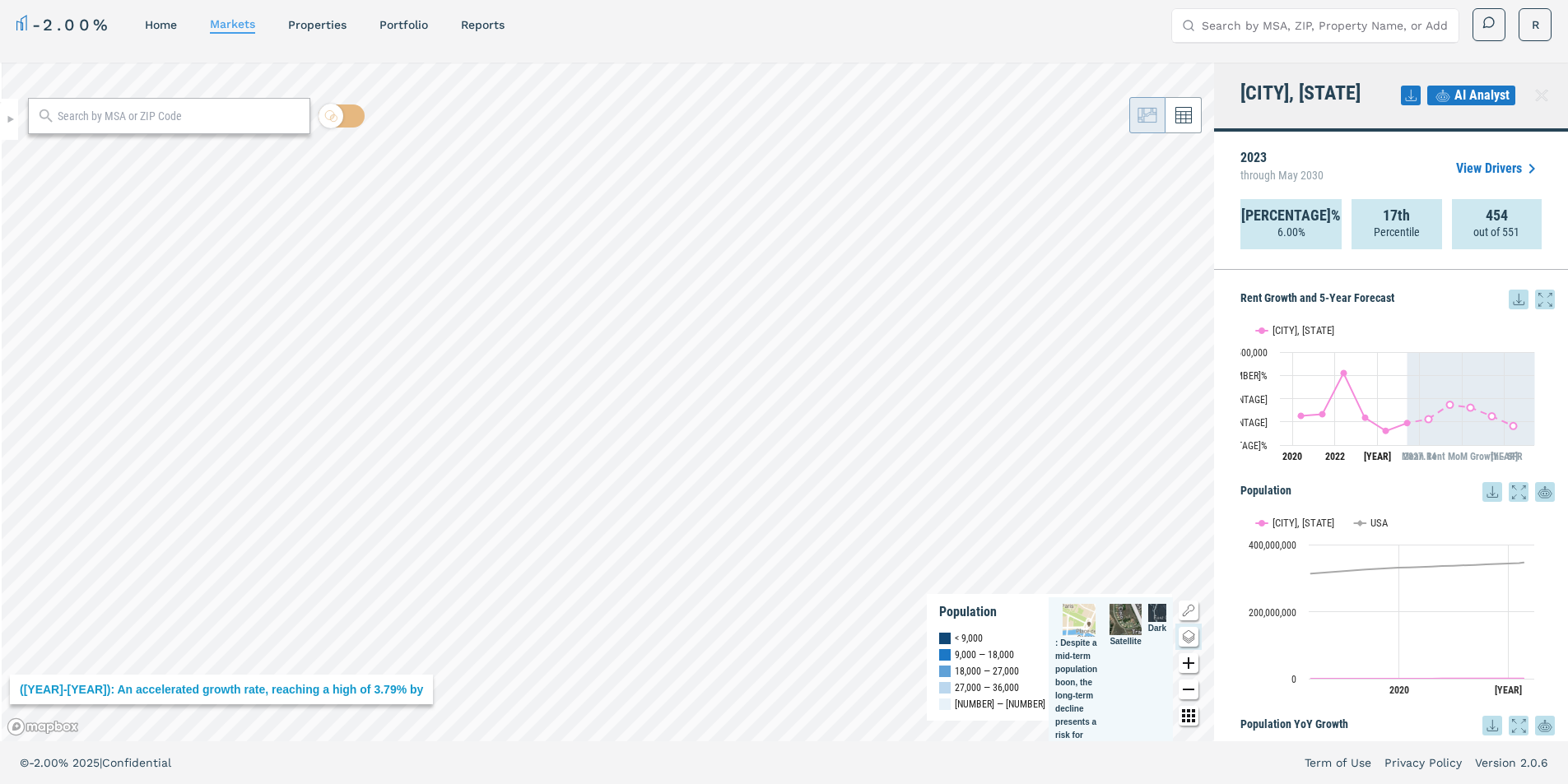 click at bounding box center (1079, 620) 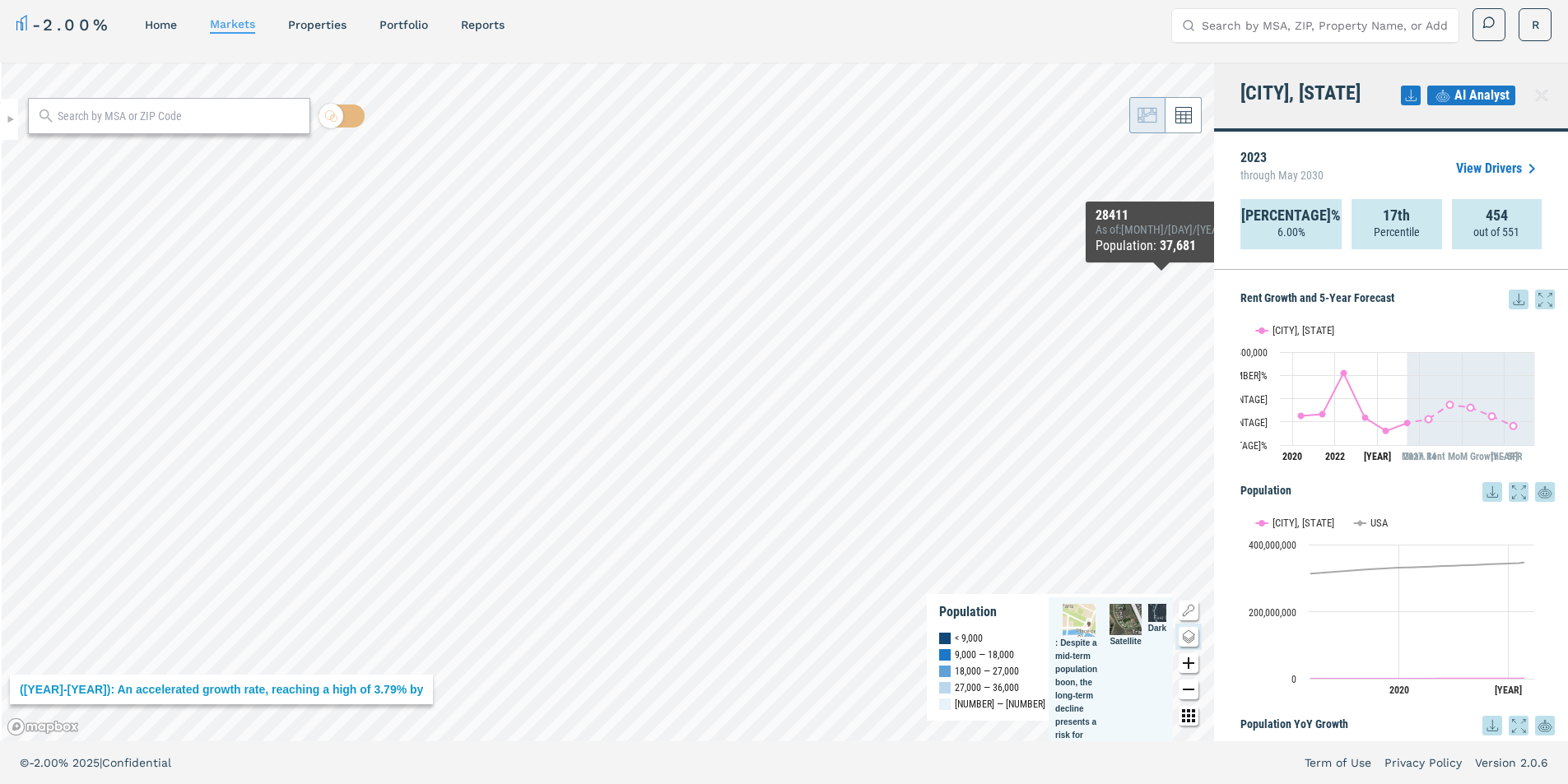 click at bounding box center [1443, 95] 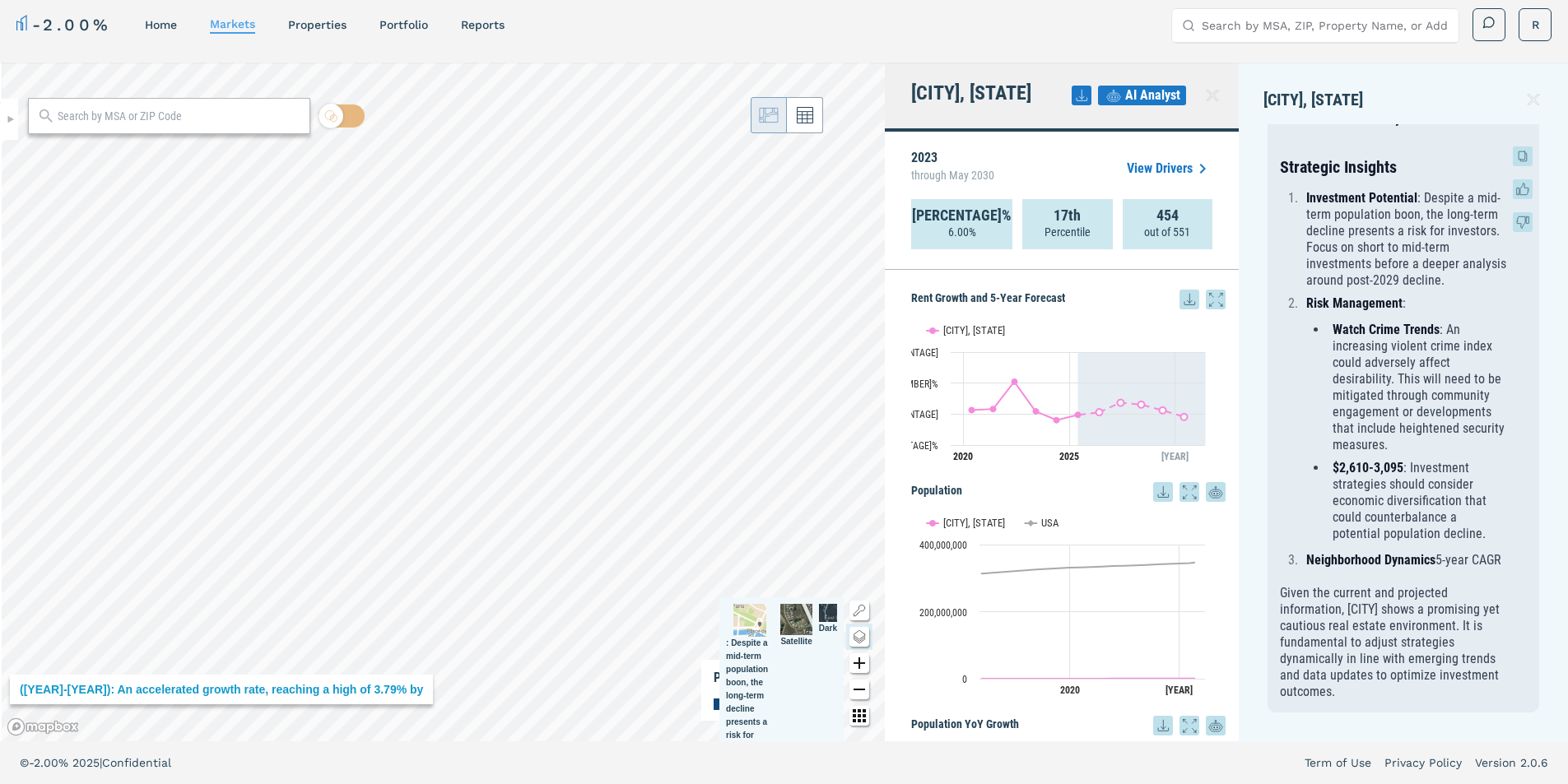 scroll, scrollTop: 1382, scrollLeft: 0, axis: vertical 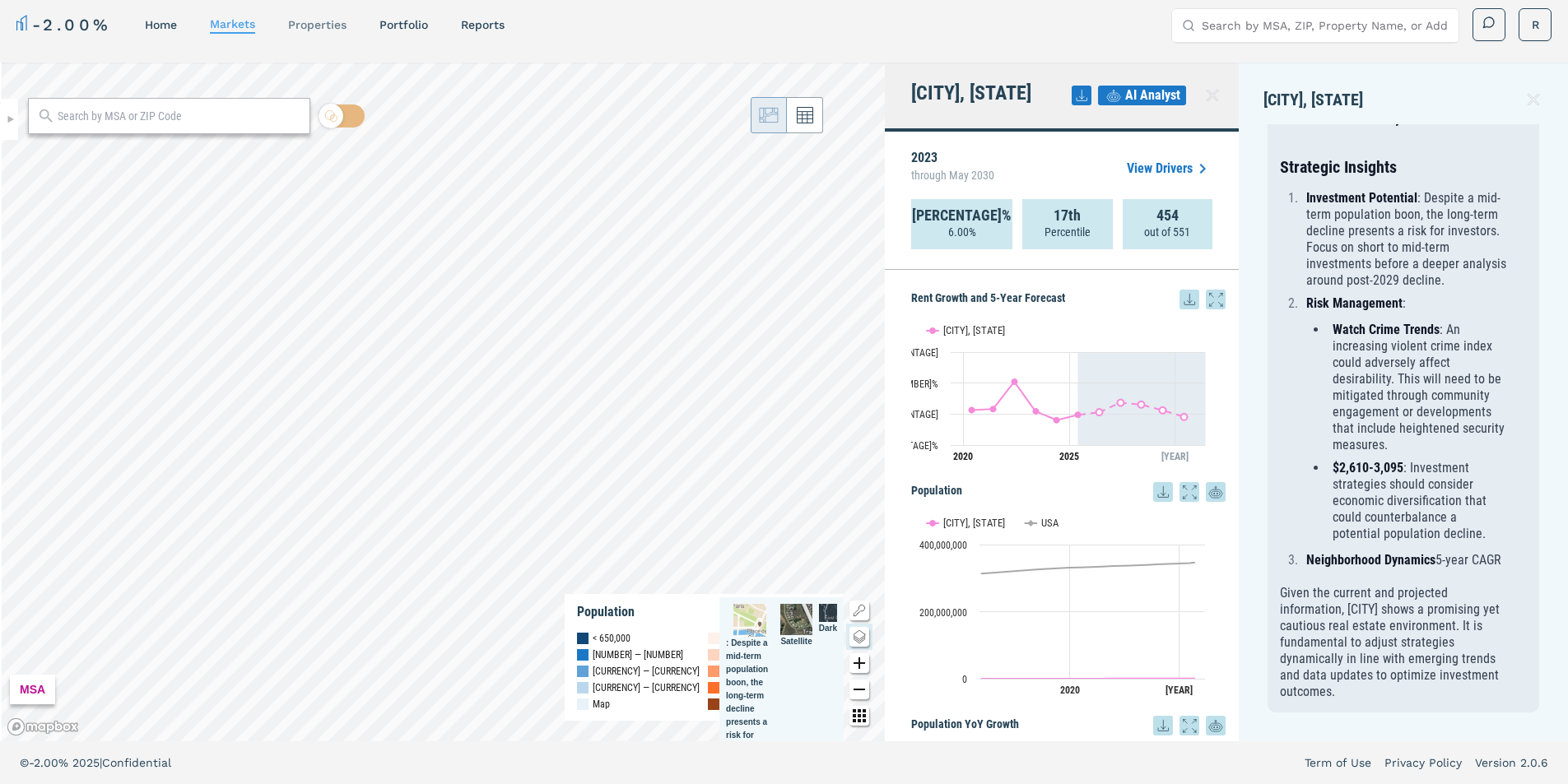 click on "properties" at bounding box center [317, 25] 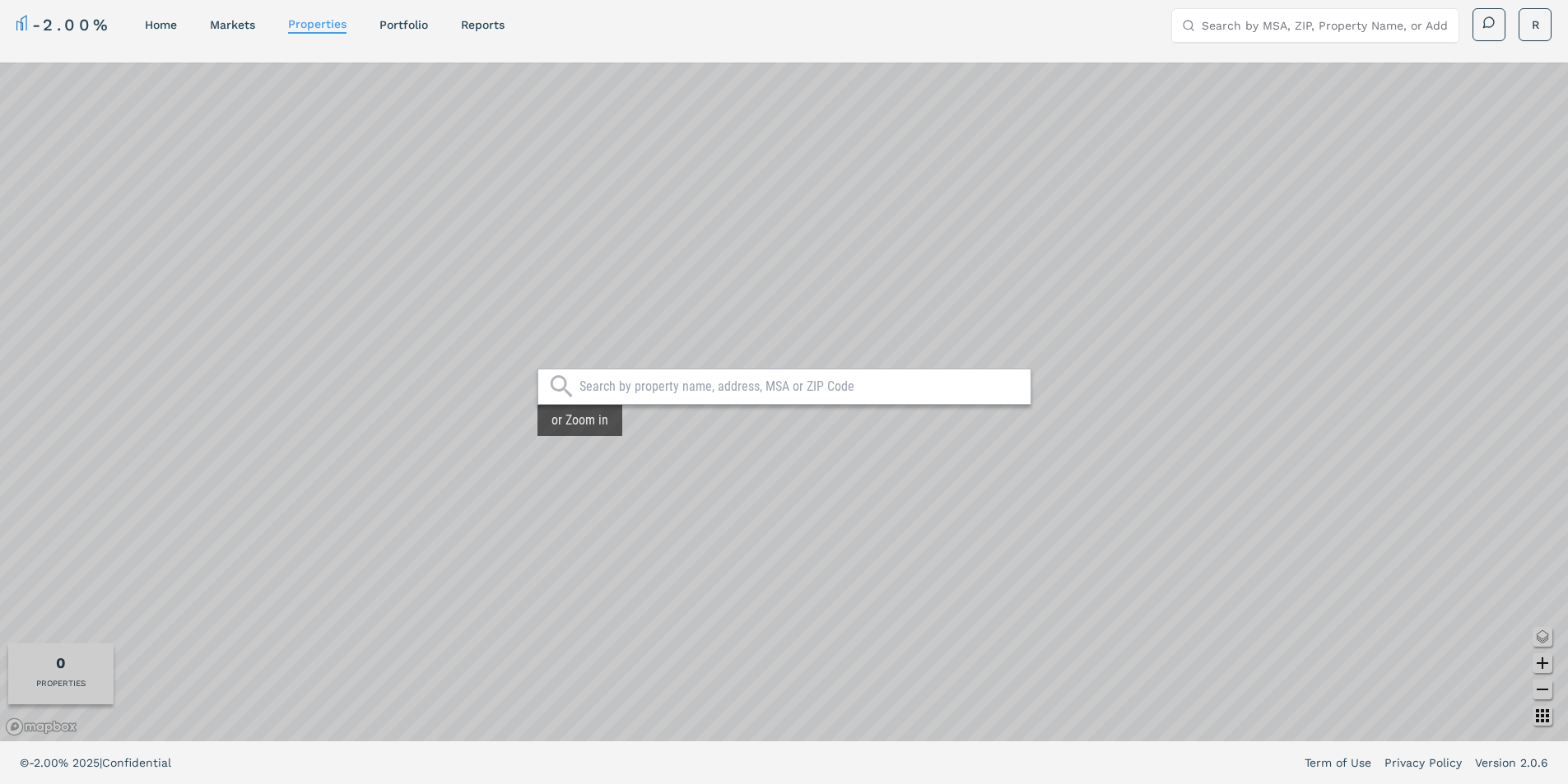 click at bounding box center [801, 387] 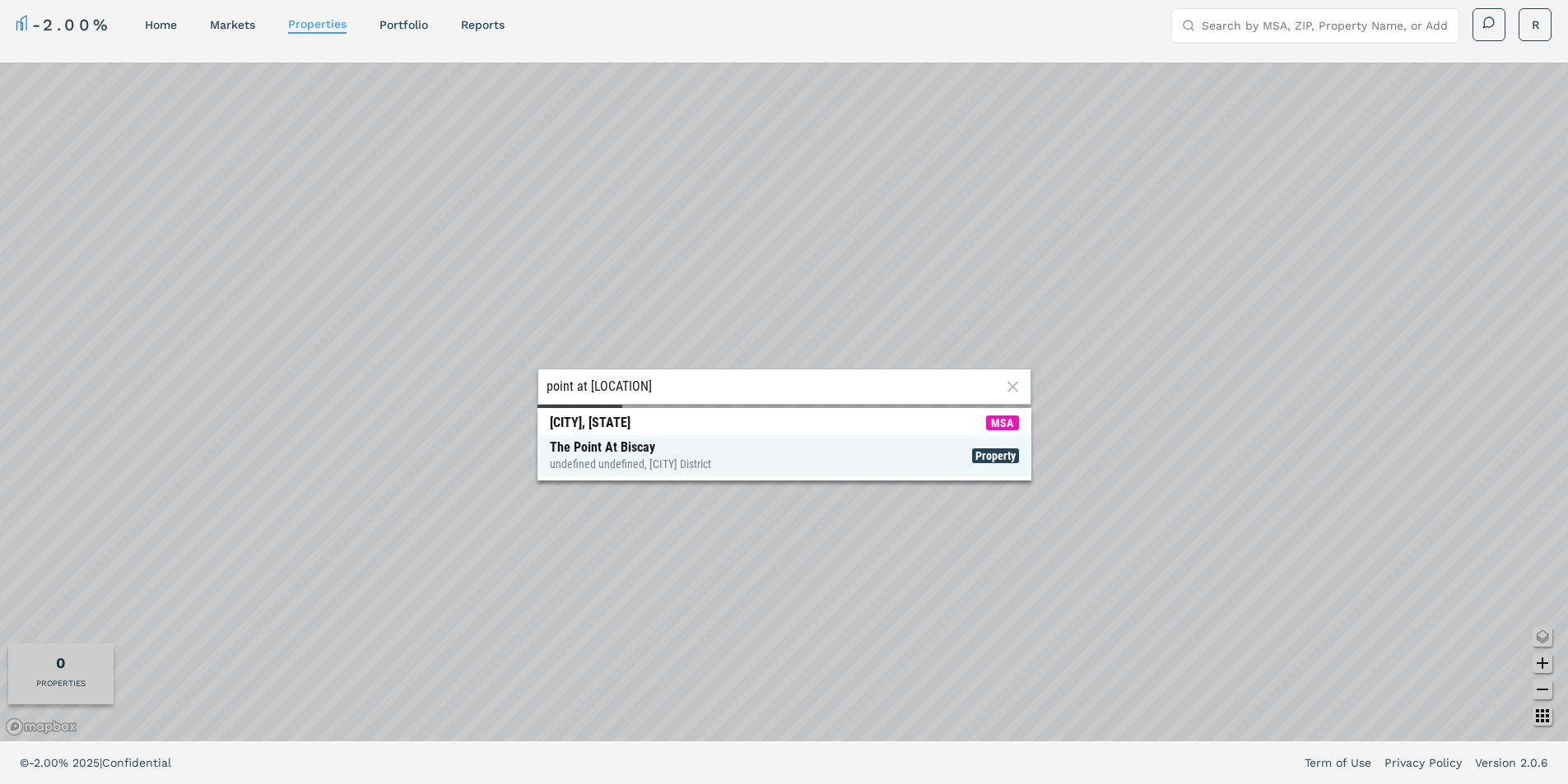 type on "point at [LOCATION]" 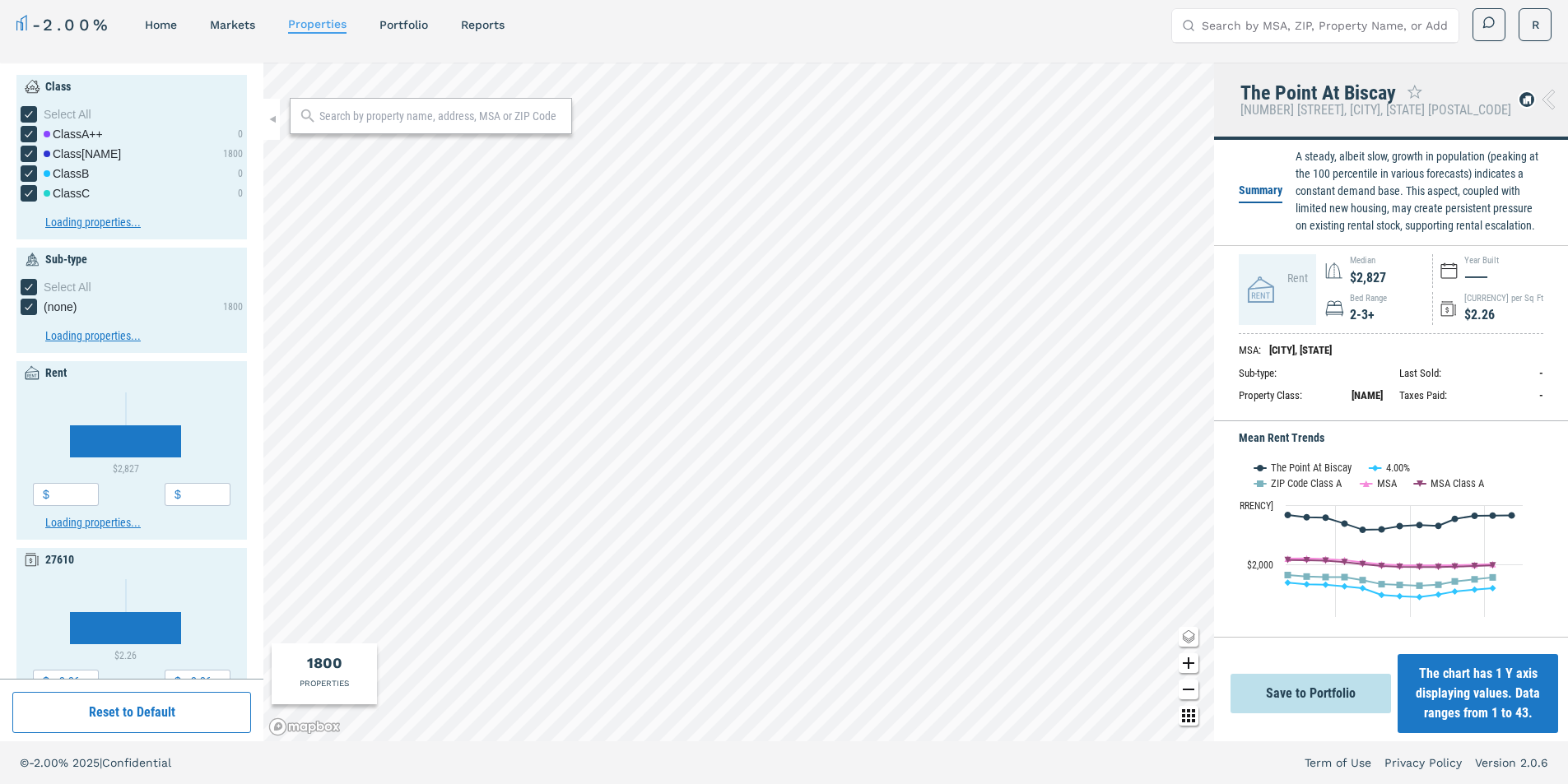 click at bounding box center [1189, 637] 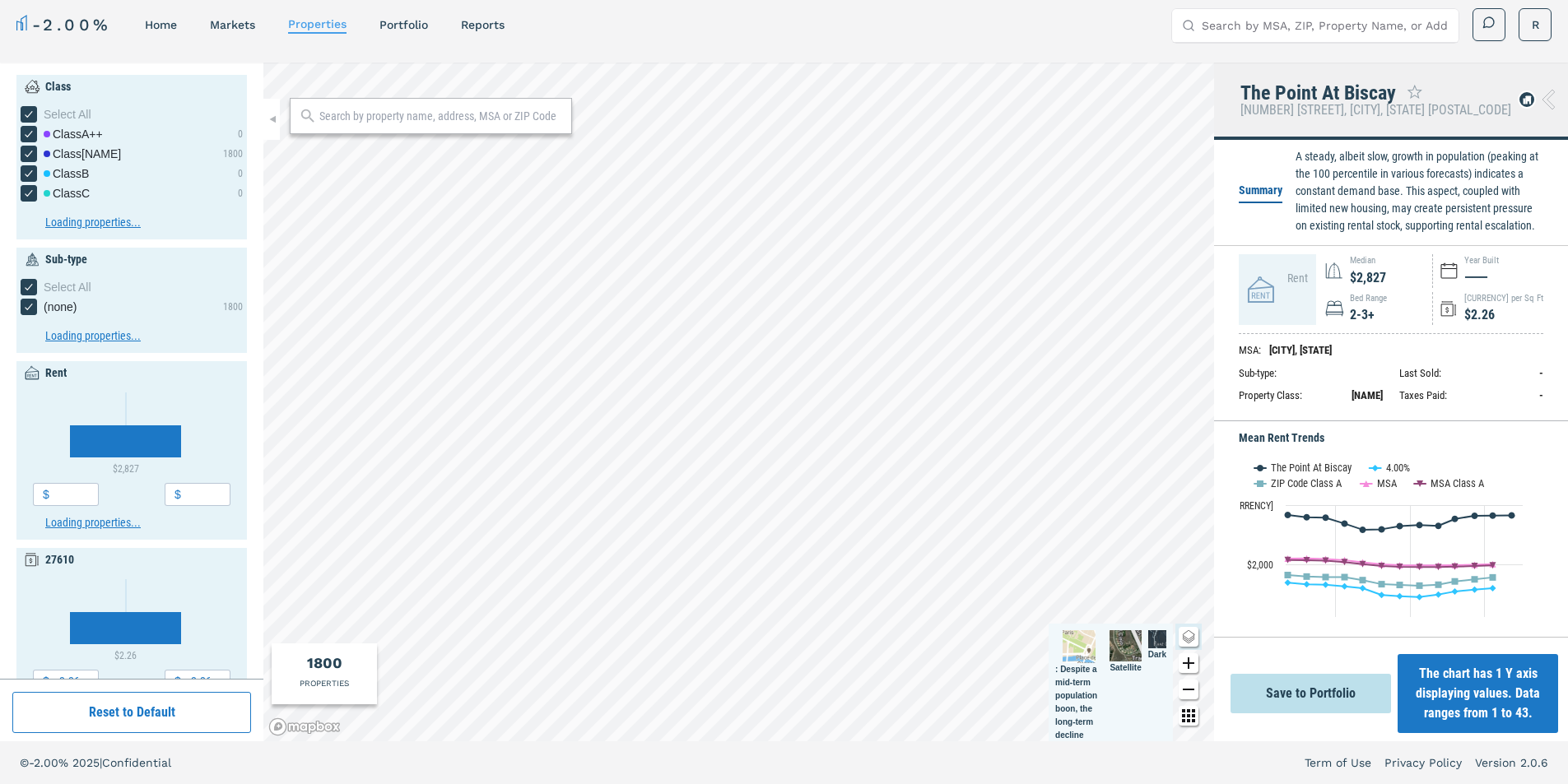 click at bounding box center [1079, 647] 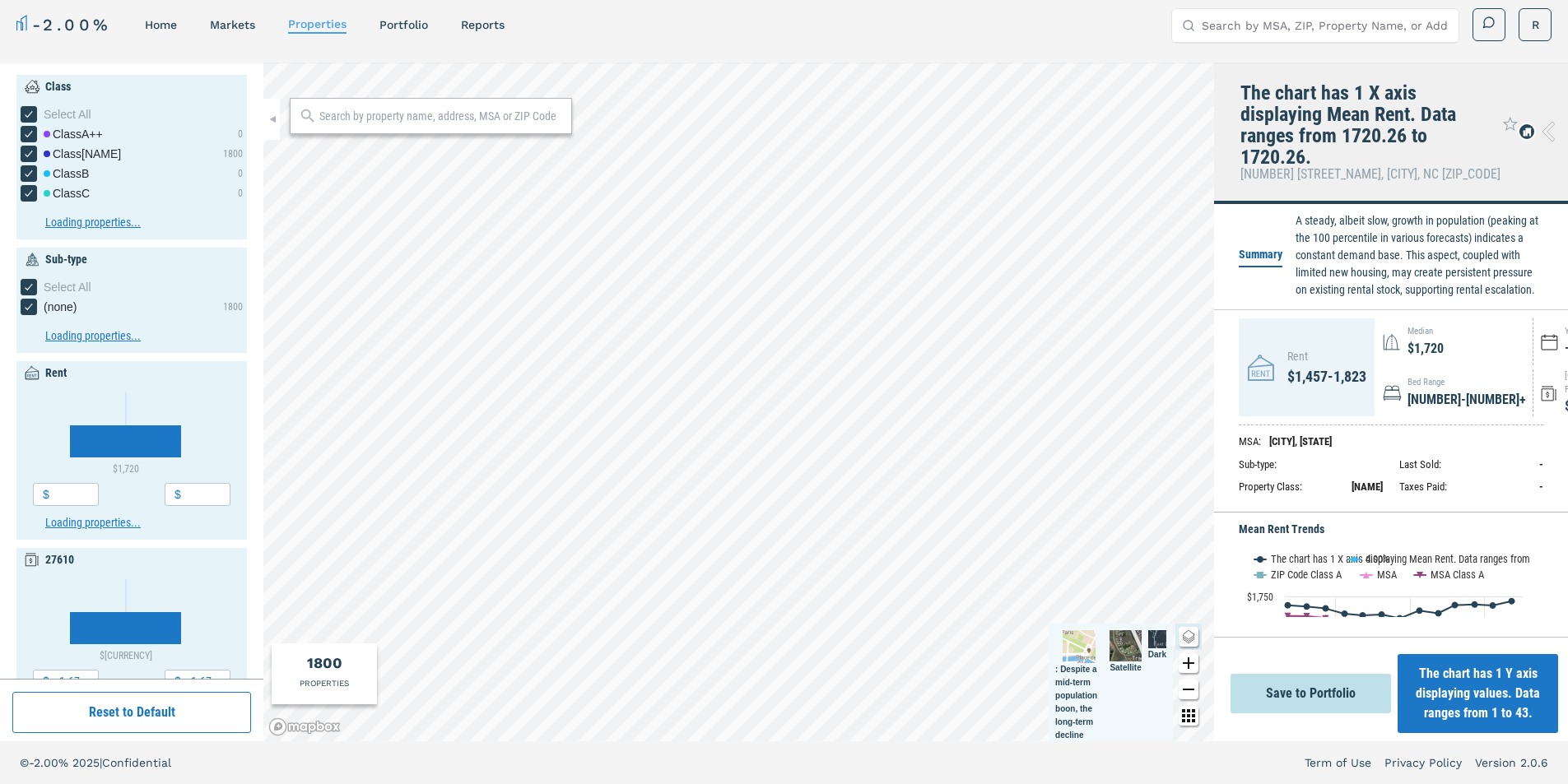 click on "$2,400" at bounding box center [1448, 799] 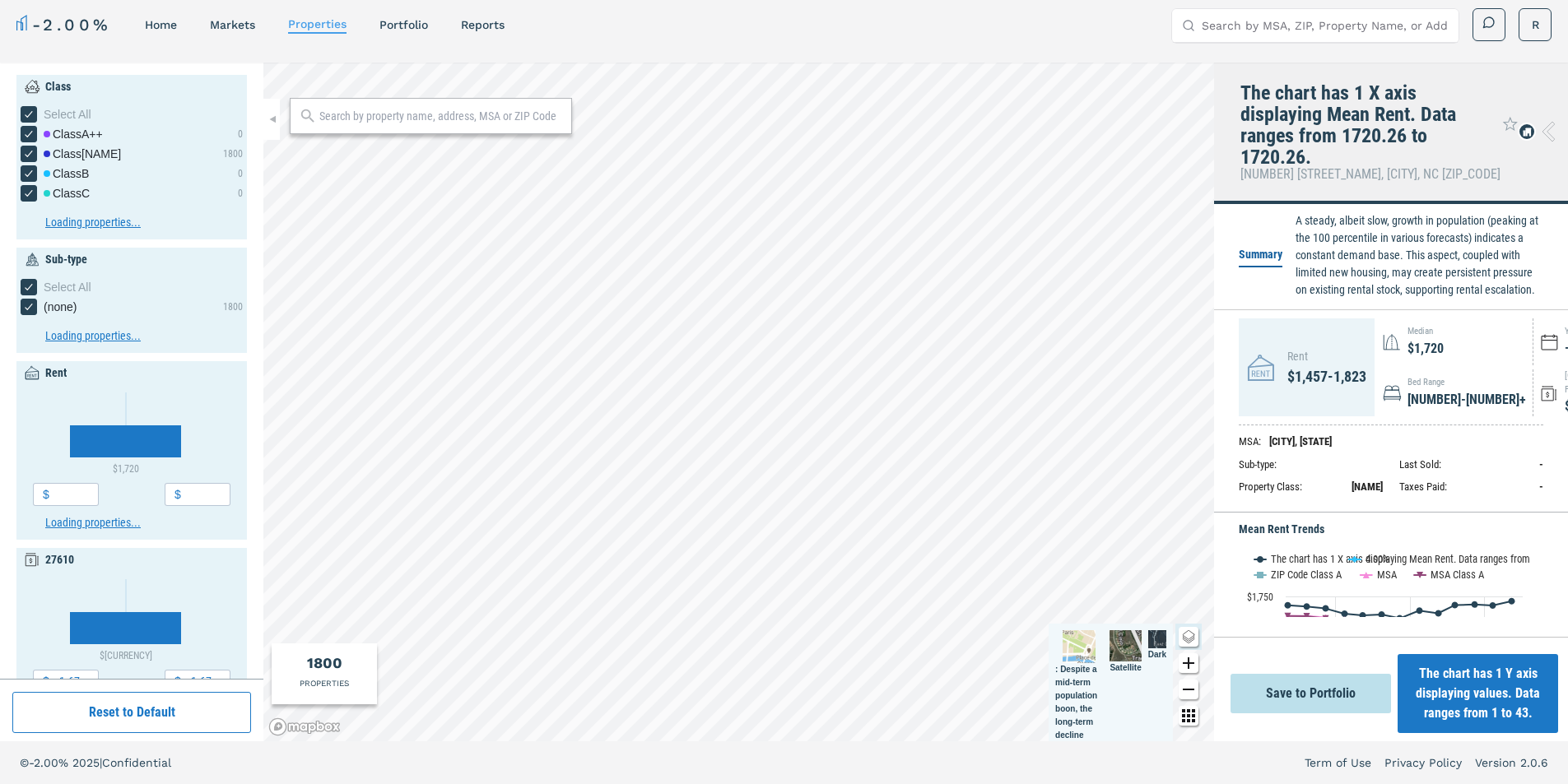 click on "$2,400" at bounding box center [1448, 799] 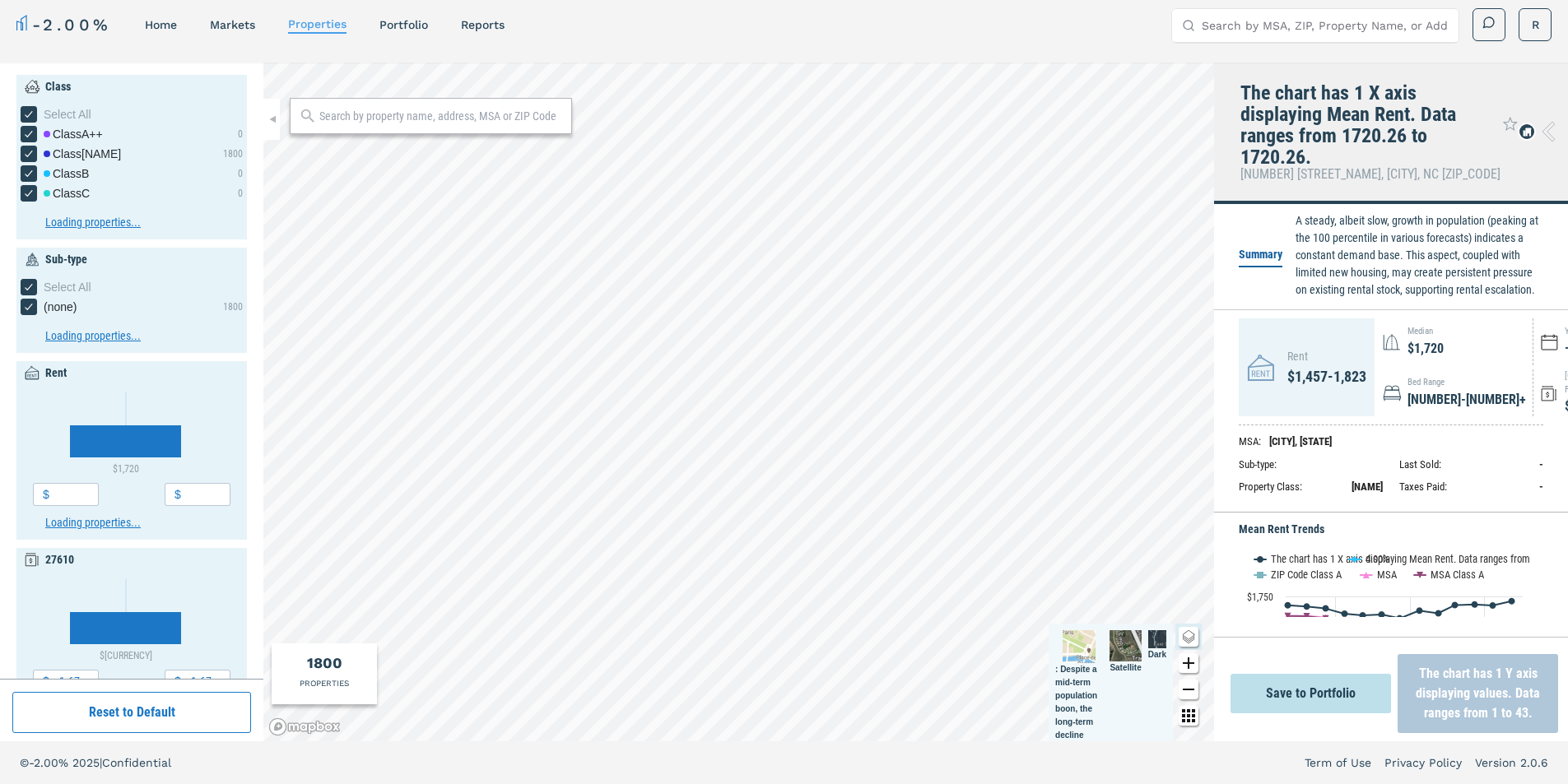 click on "The chart has 1 Y axis displaying values. Data ranges from 1 to 43." at bounding box center [1477, 694] 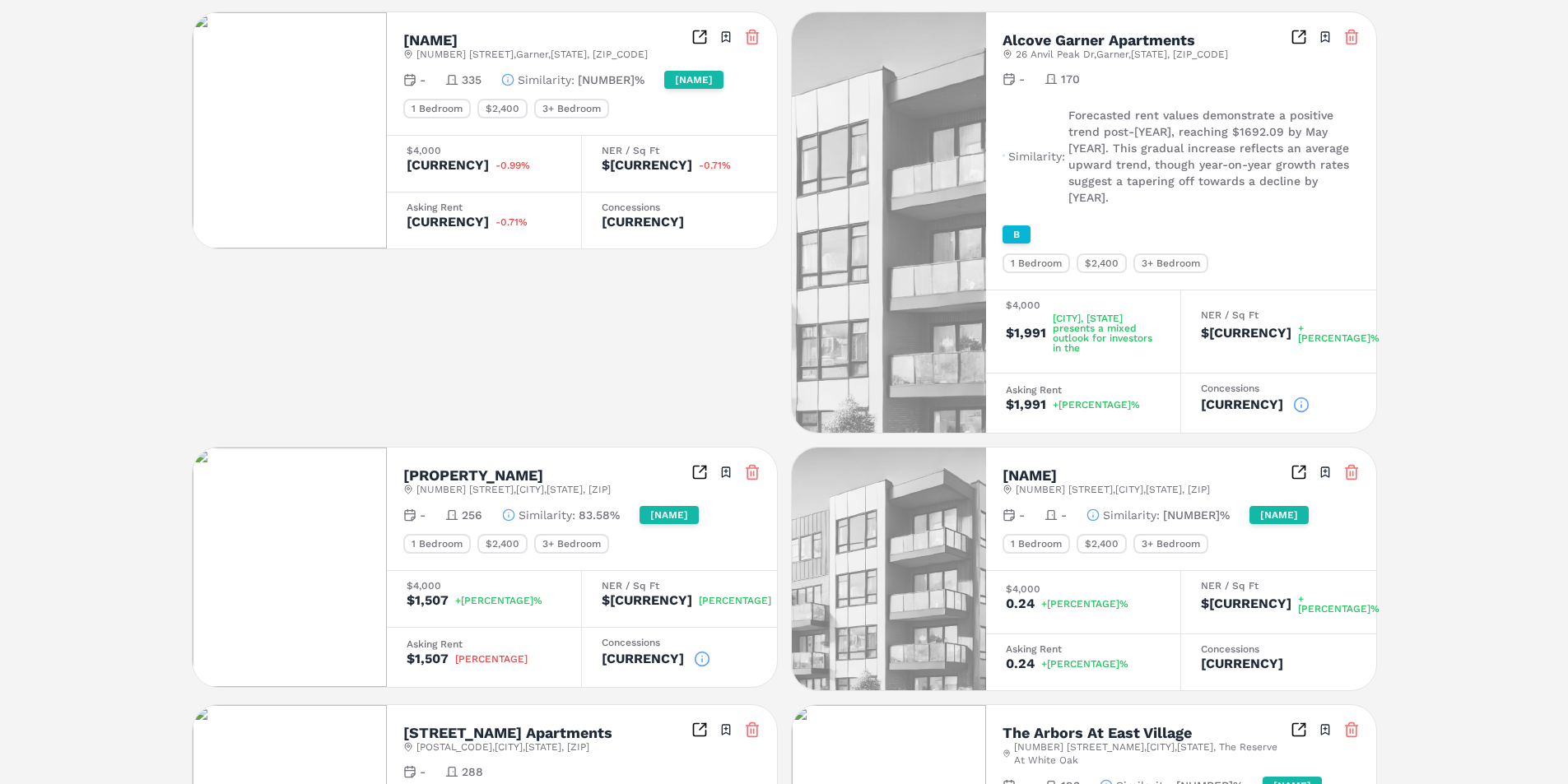 scroll, scrollTop: 973, scrollLeft: 0, axis: vertical 